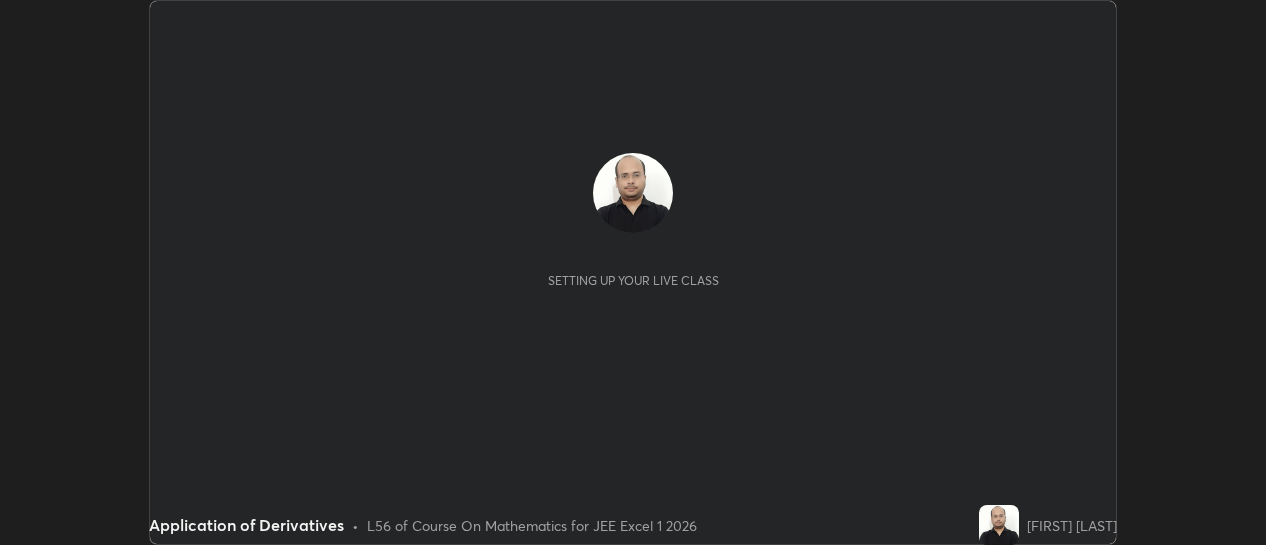 scroll, scrollTop: 0, scrollLeft: 0, axis: both 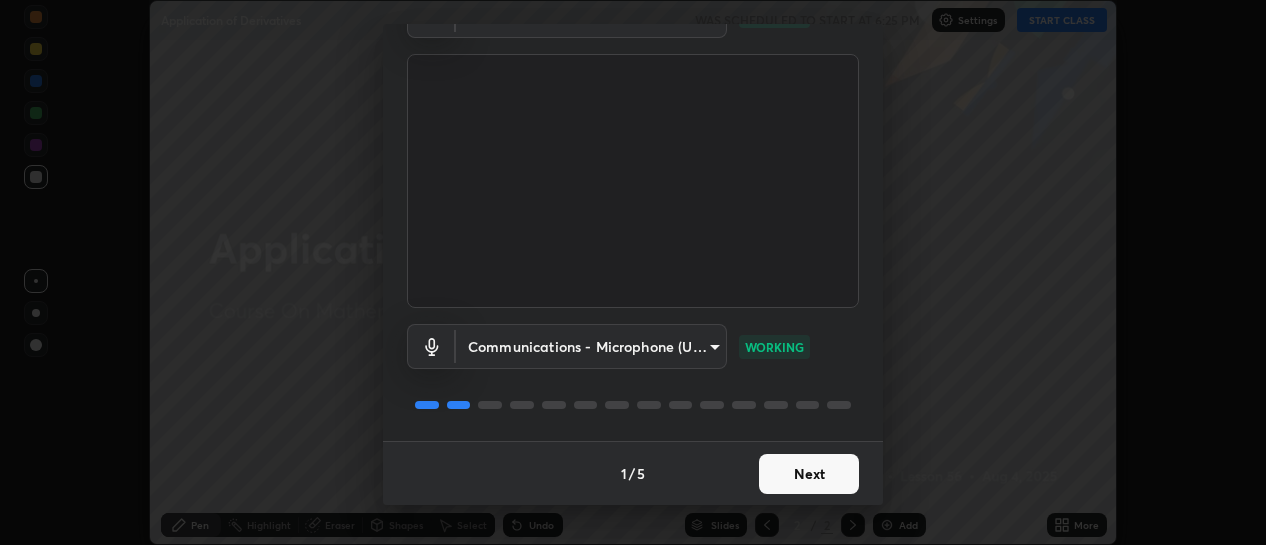 click on "Next" at bounding box center [809, 474] 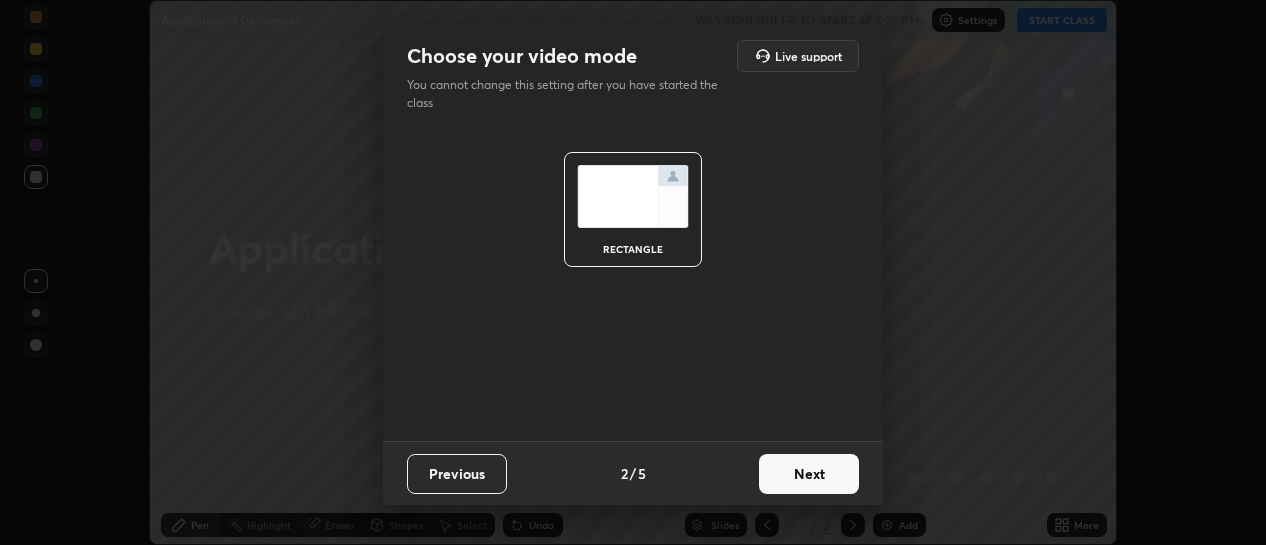 click on "Next" at bounding box center (809, 474) 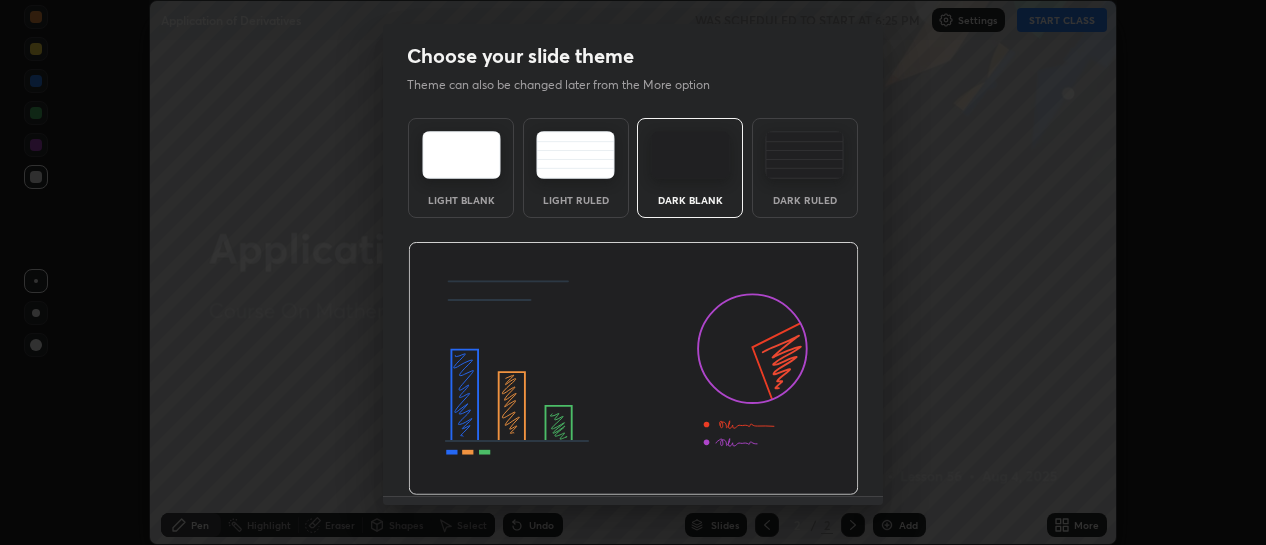 scroll, scrollTop: 55, scrollLeft: 0, axis: vertical 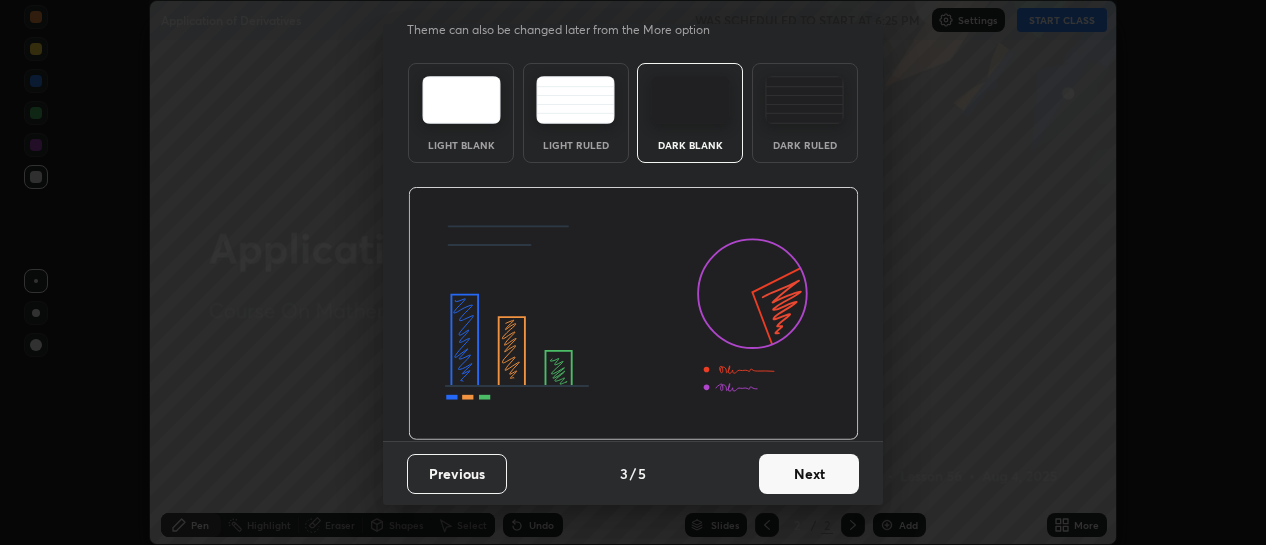 click on "Next" at bounding box center (809, 474) 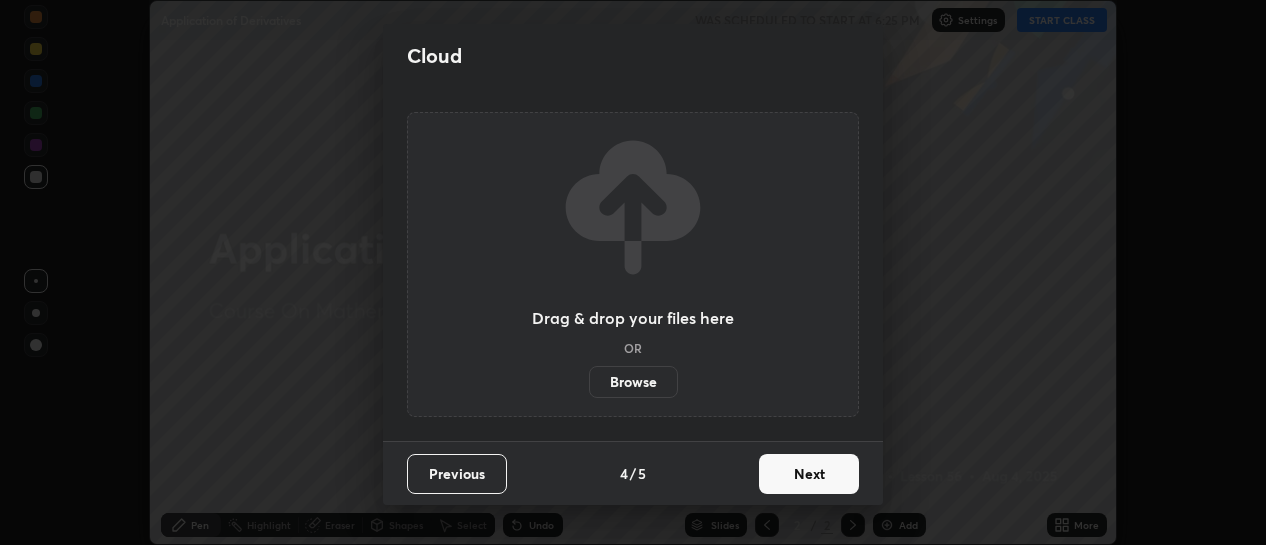 click on "Next" at bounding box center (809, 474) 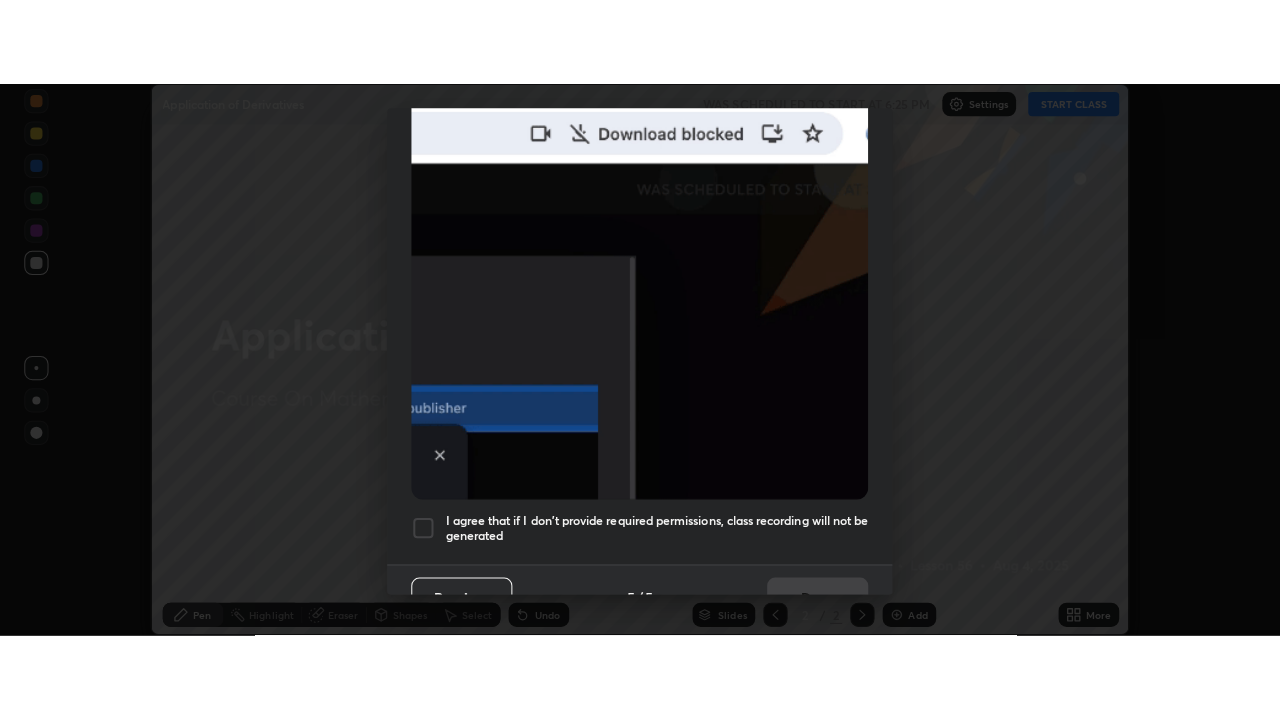 scroll, scrollTop: 519, scrollLeft: 0, axis: vertical 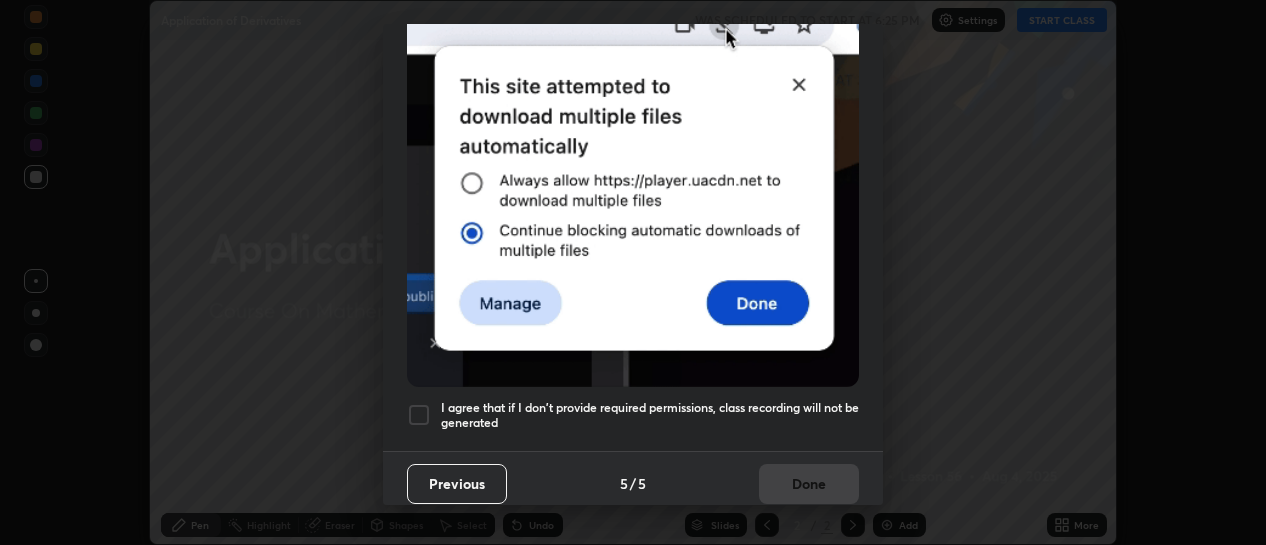 click at bounding box center (419, 415) 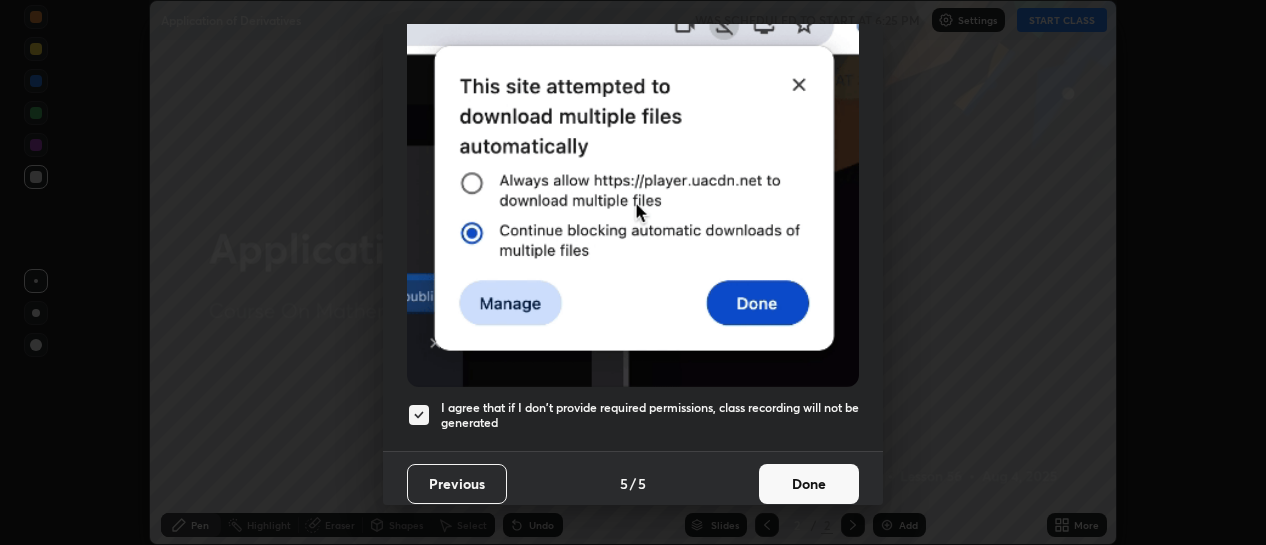 click on "Done" at bounding box center [809, 484] 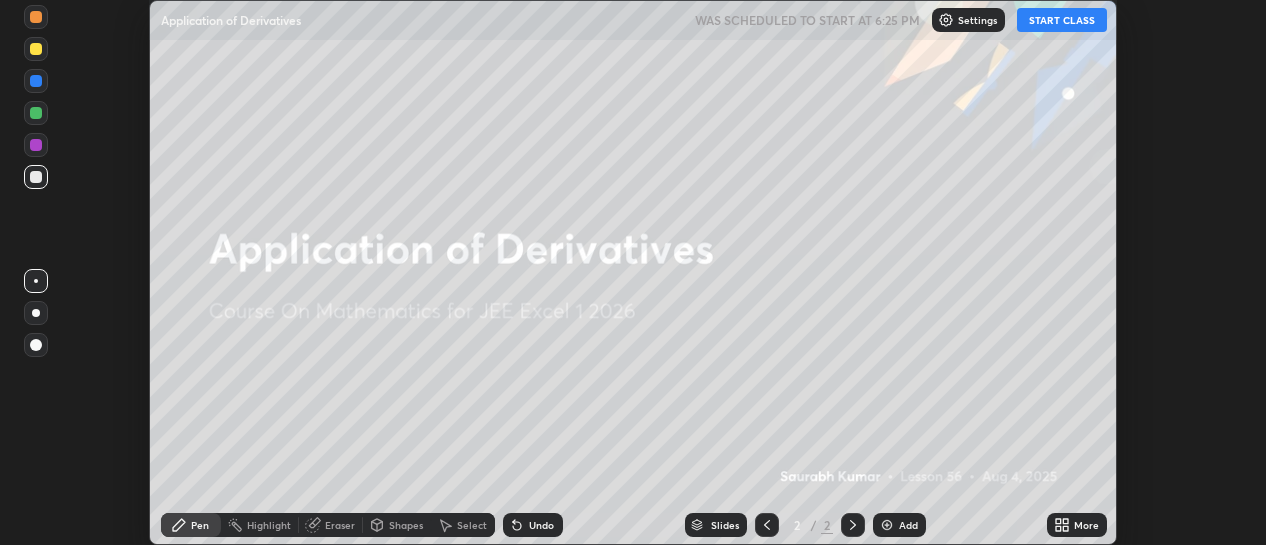 click 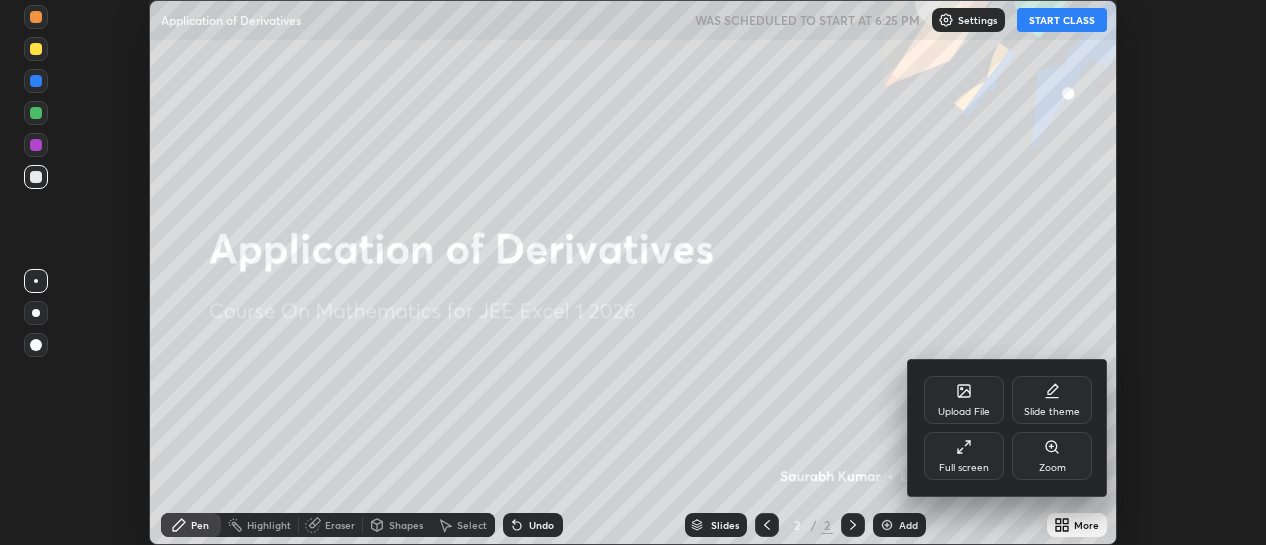 click 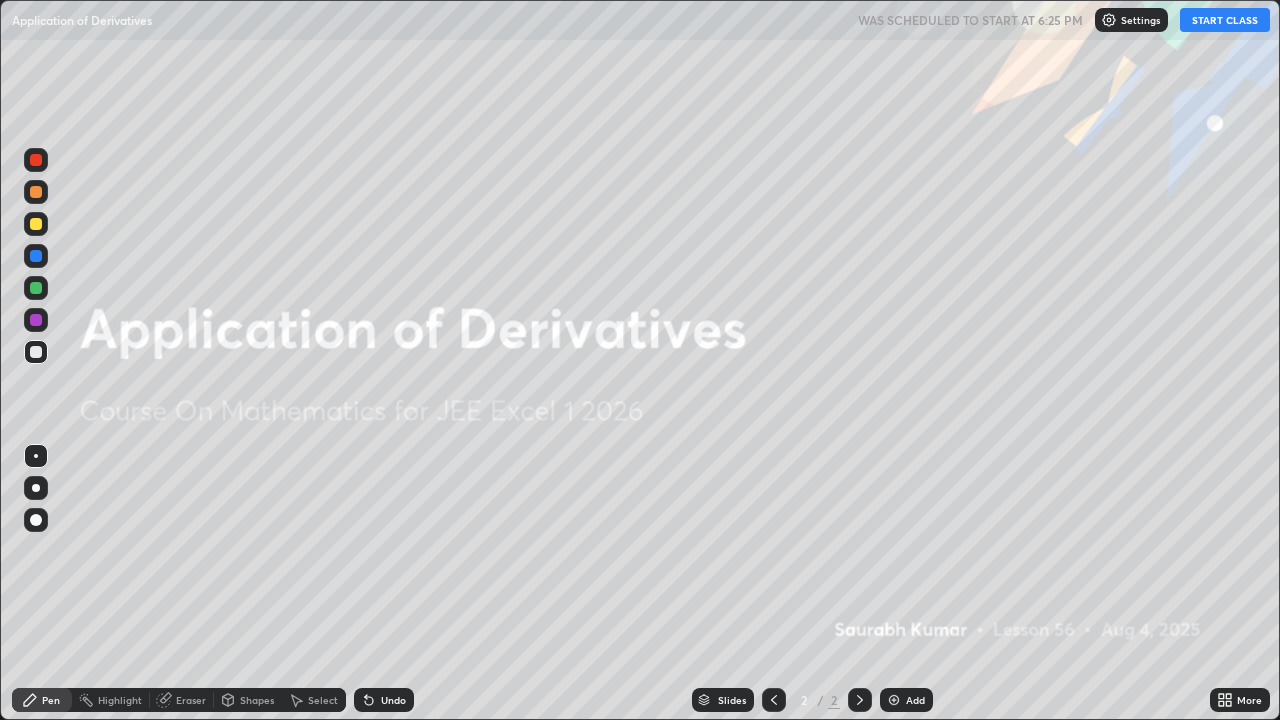 scroll, scrollTop: 99280, scrollLeft: 98720, axis: both 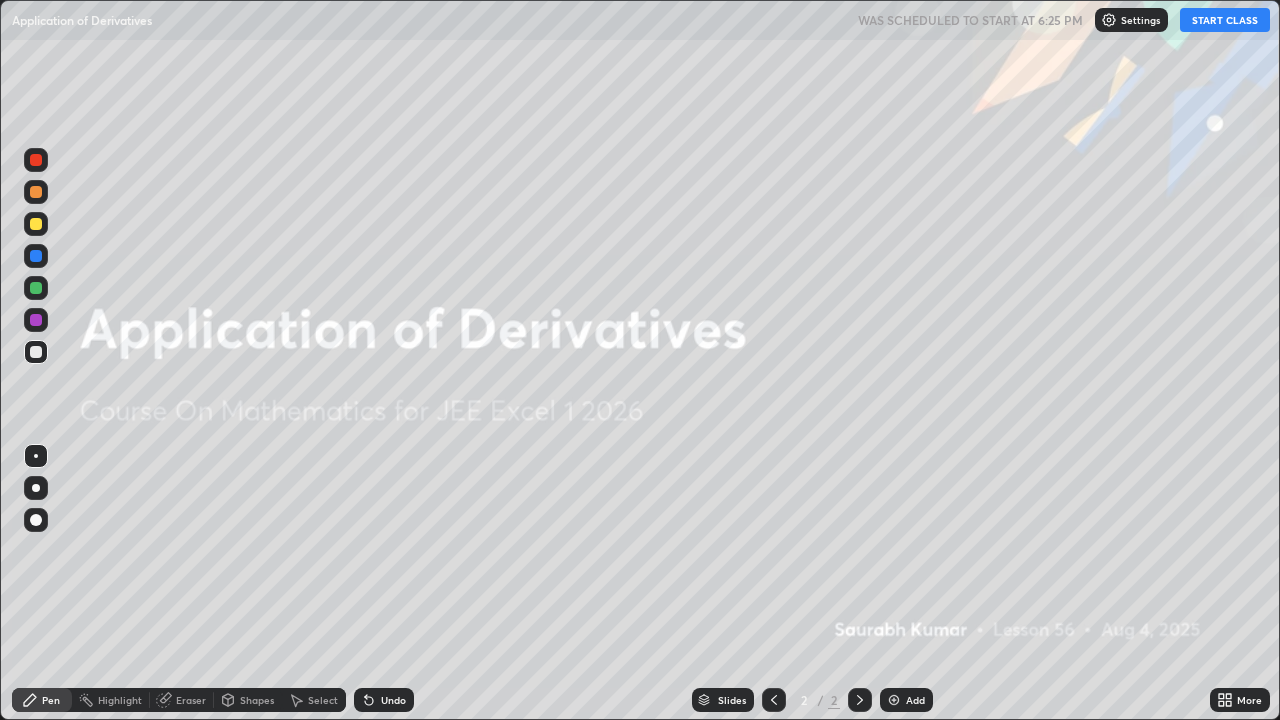 click on "START CLASS" at bounding box center [1225, 20] 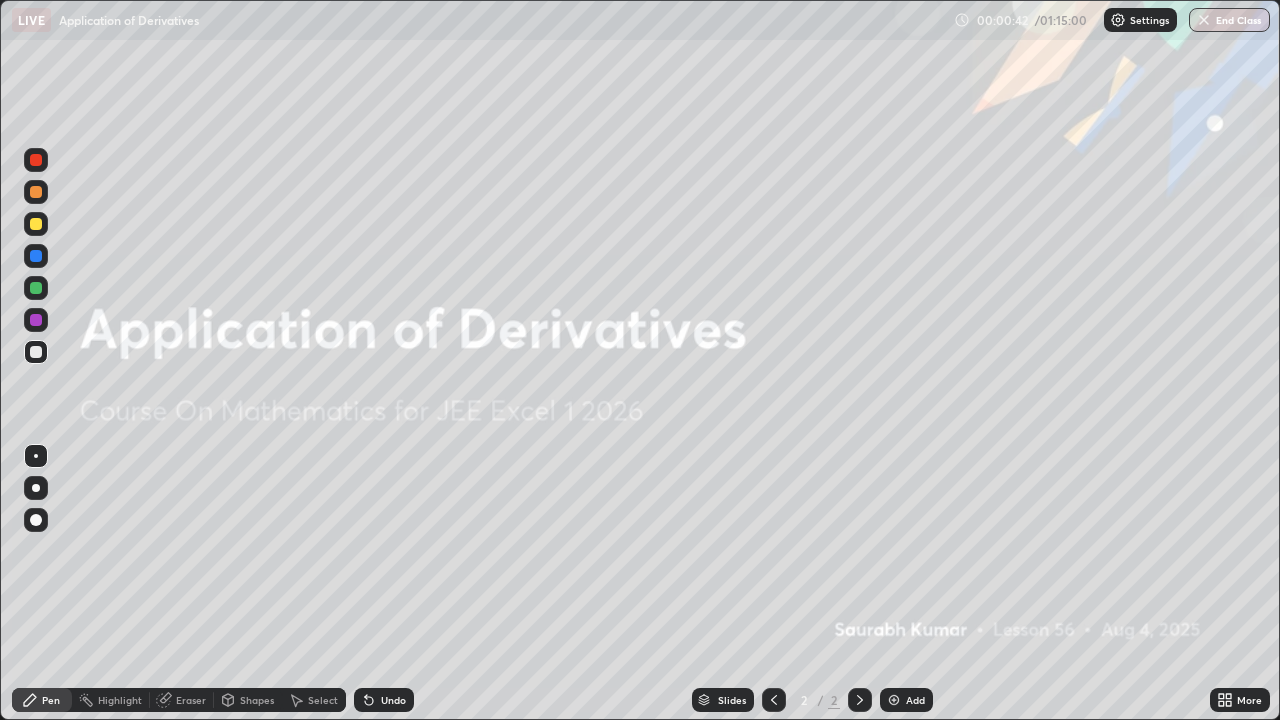 click at bounding box center [894, 700] 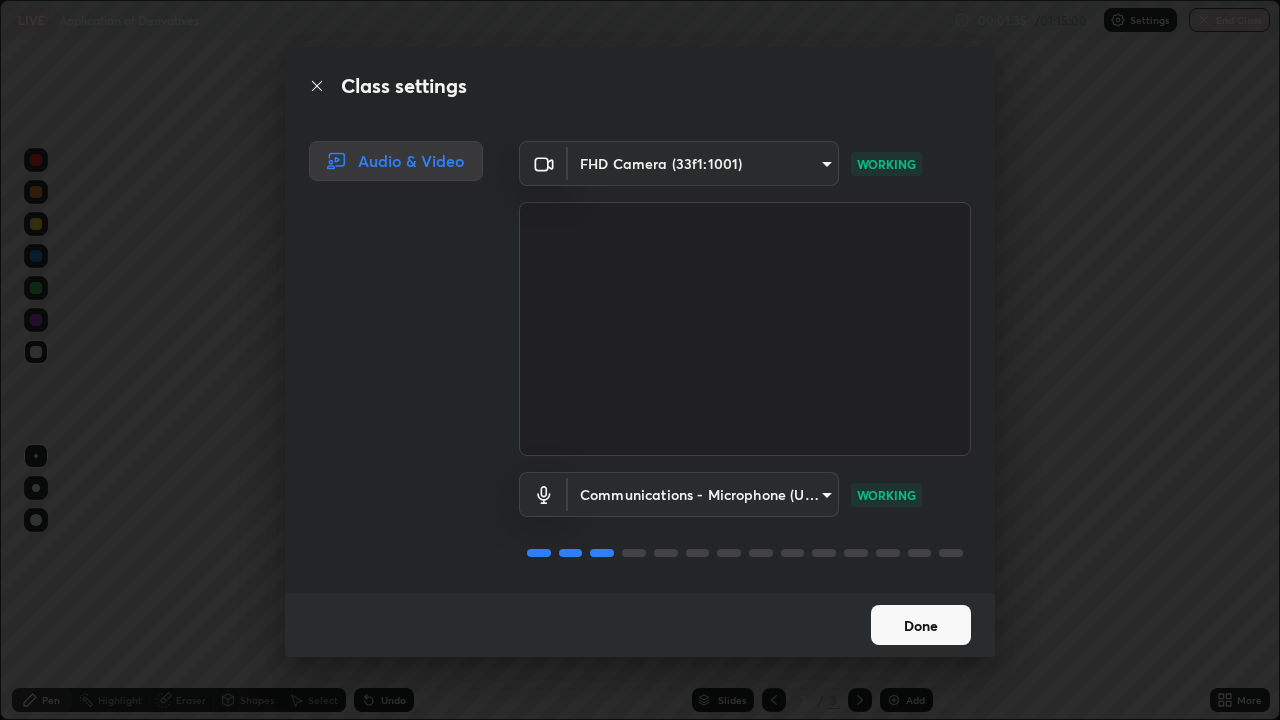 click on "Done" at bounding box center [921, 625] 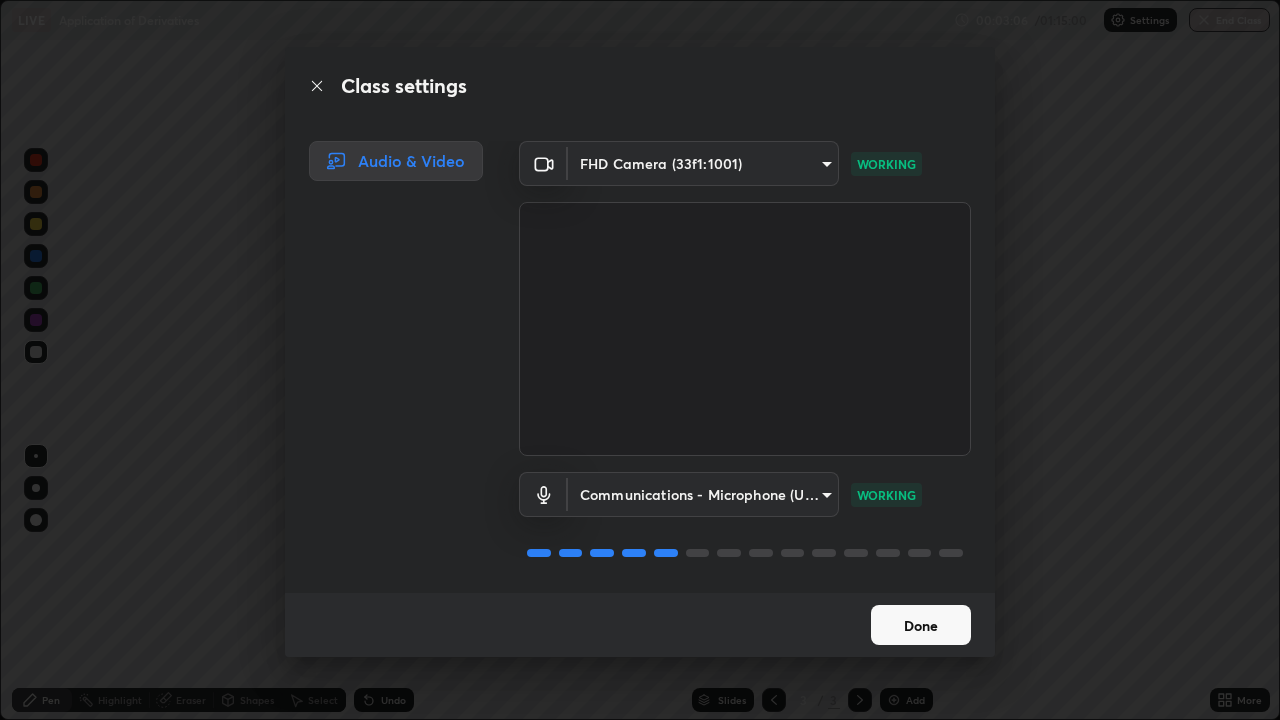 click on "Done" at bounding box center [921, 625] 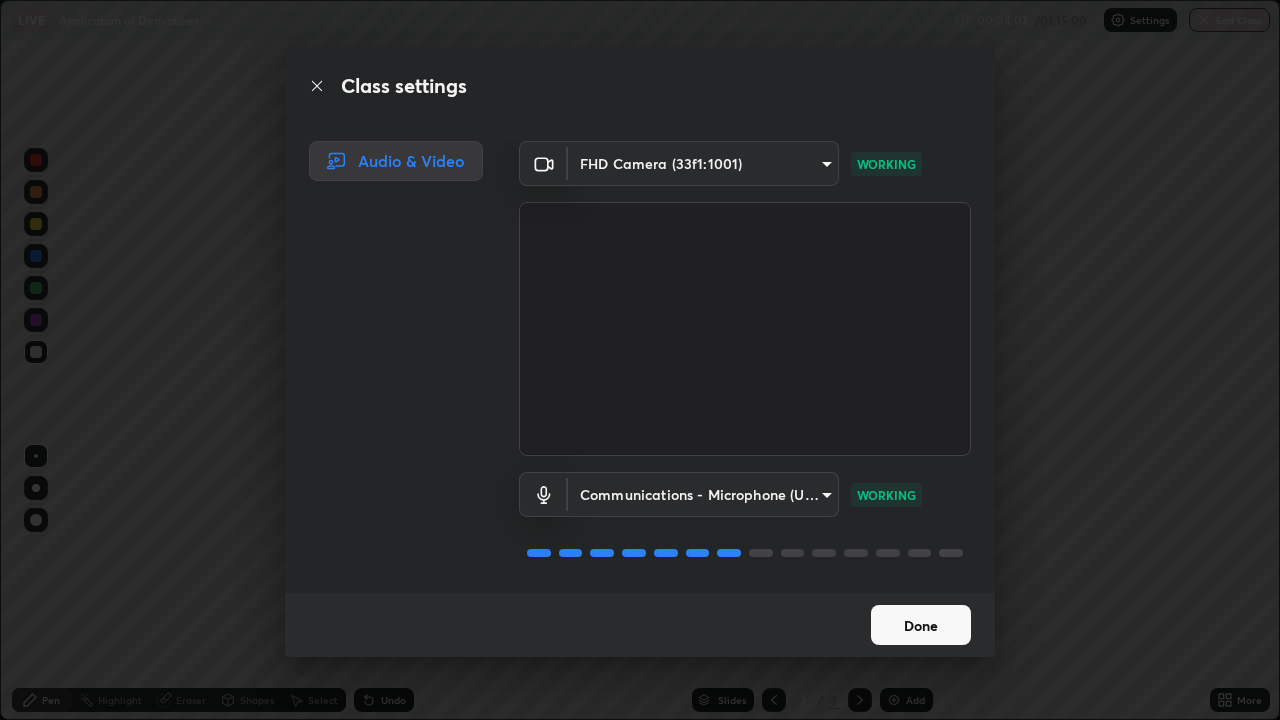 click on "Done" at bounding box center [921, 625] 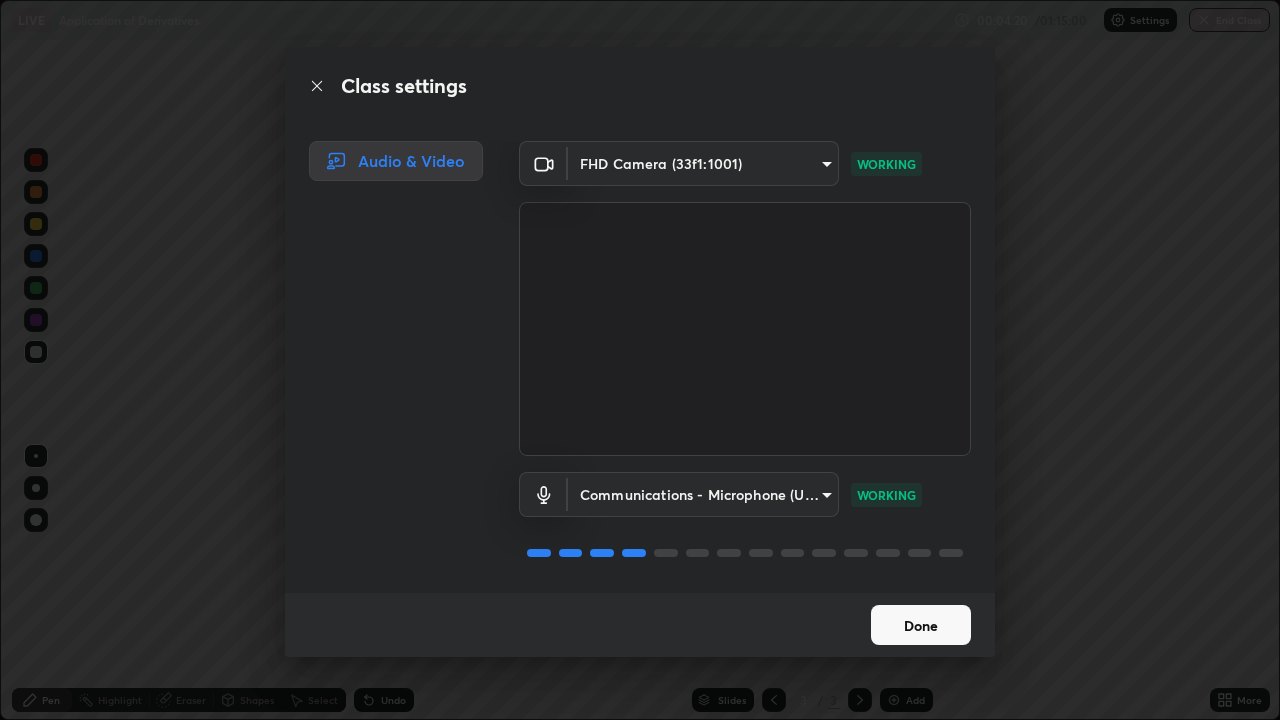 click on "Done" at bounding box center (921, 625) 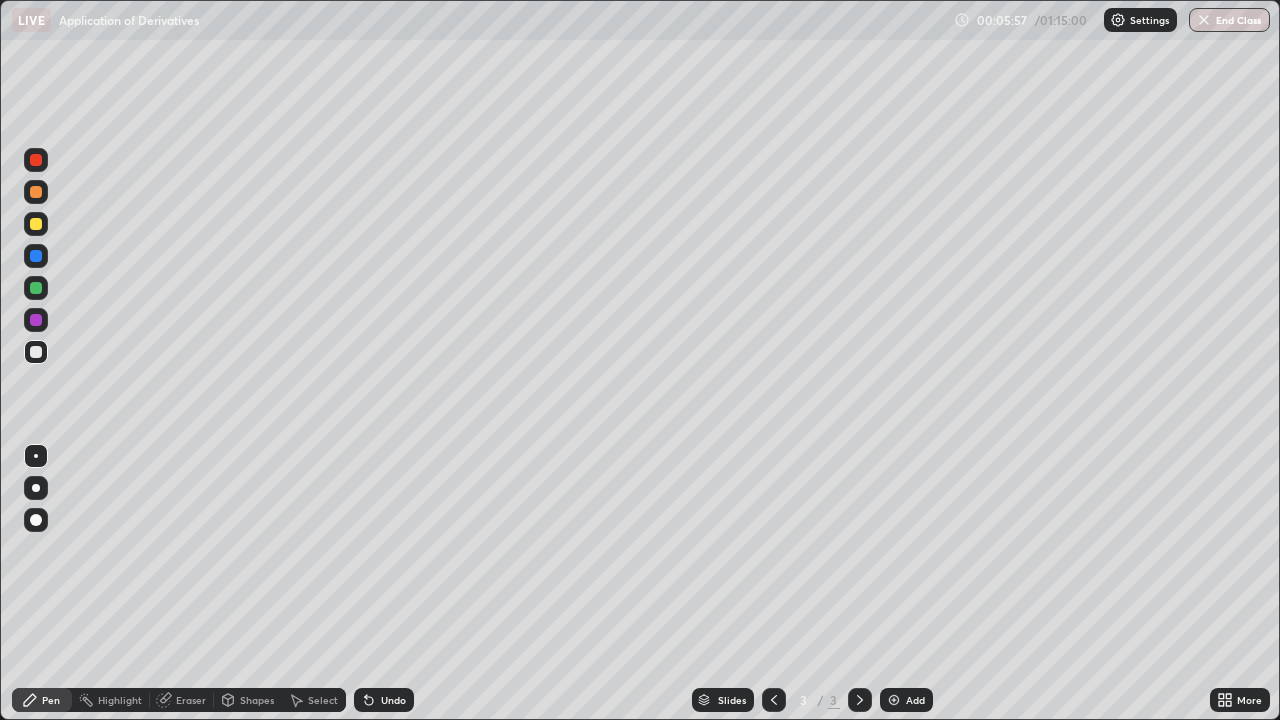 click on "Eraser" at bounding box center (191, 700) 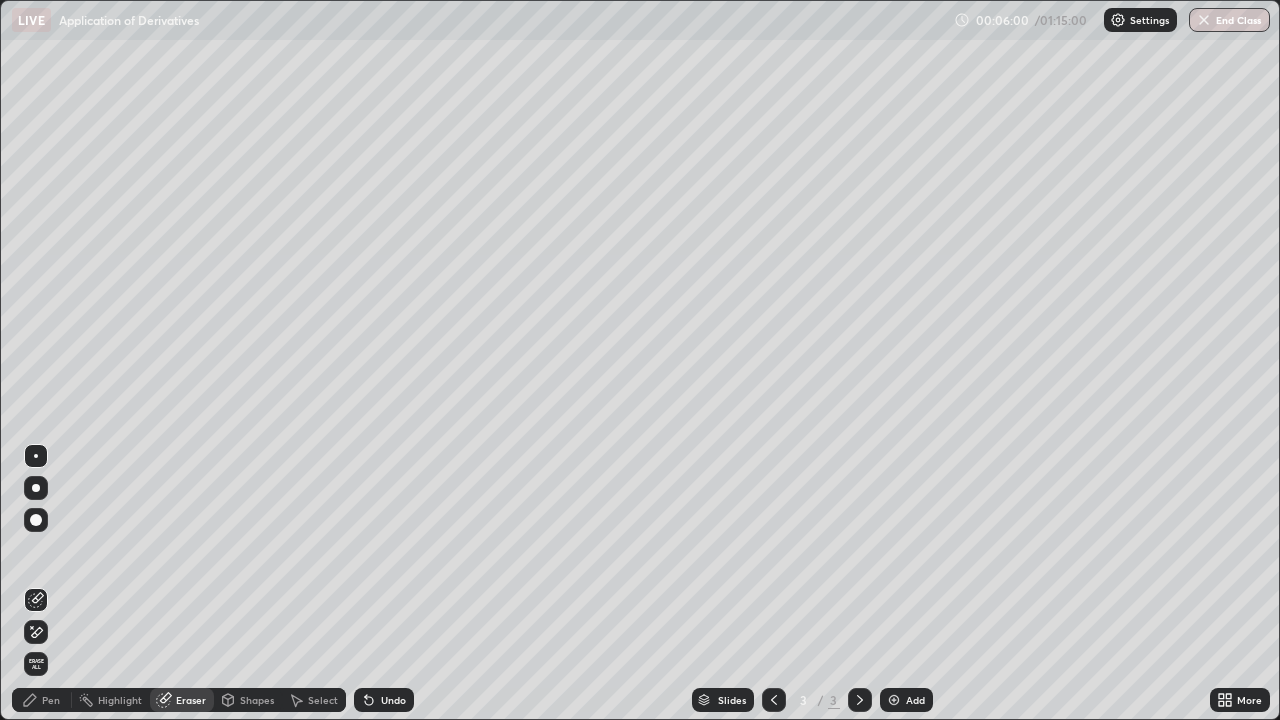 click on "Pen" at bounding box center [51, 700] 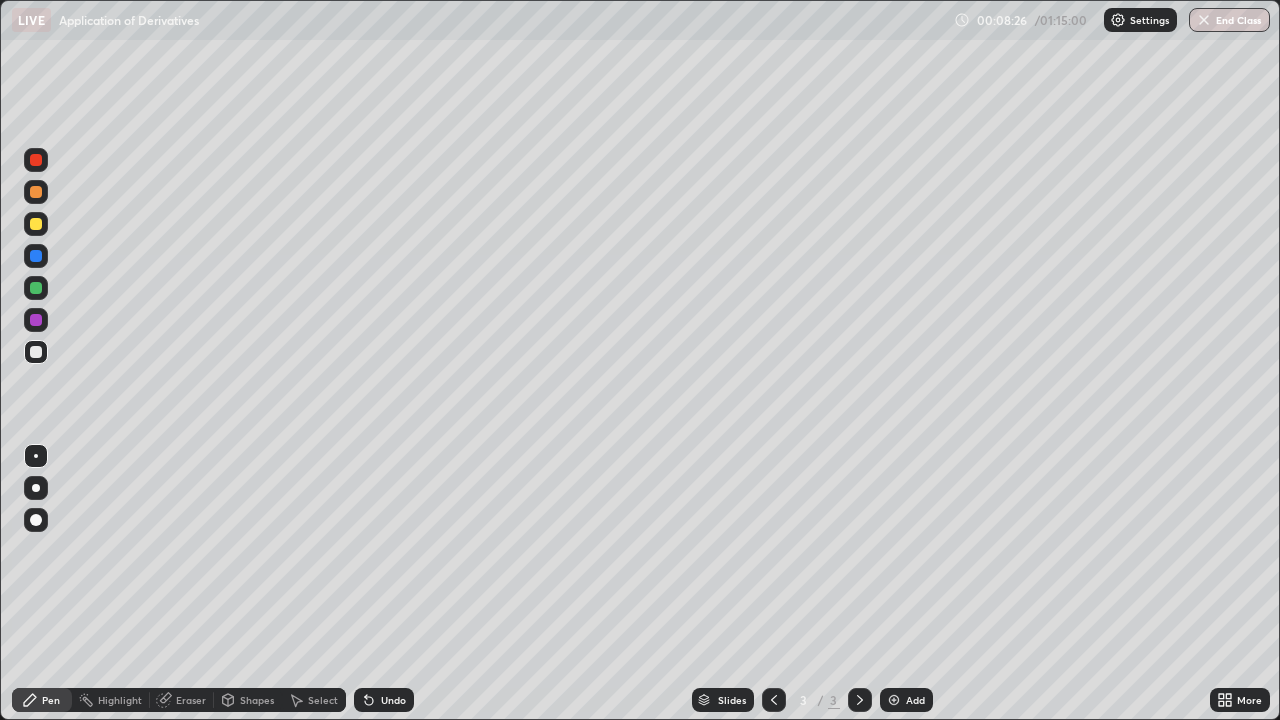 click on "Eraser" at bounding box center (191, 700) 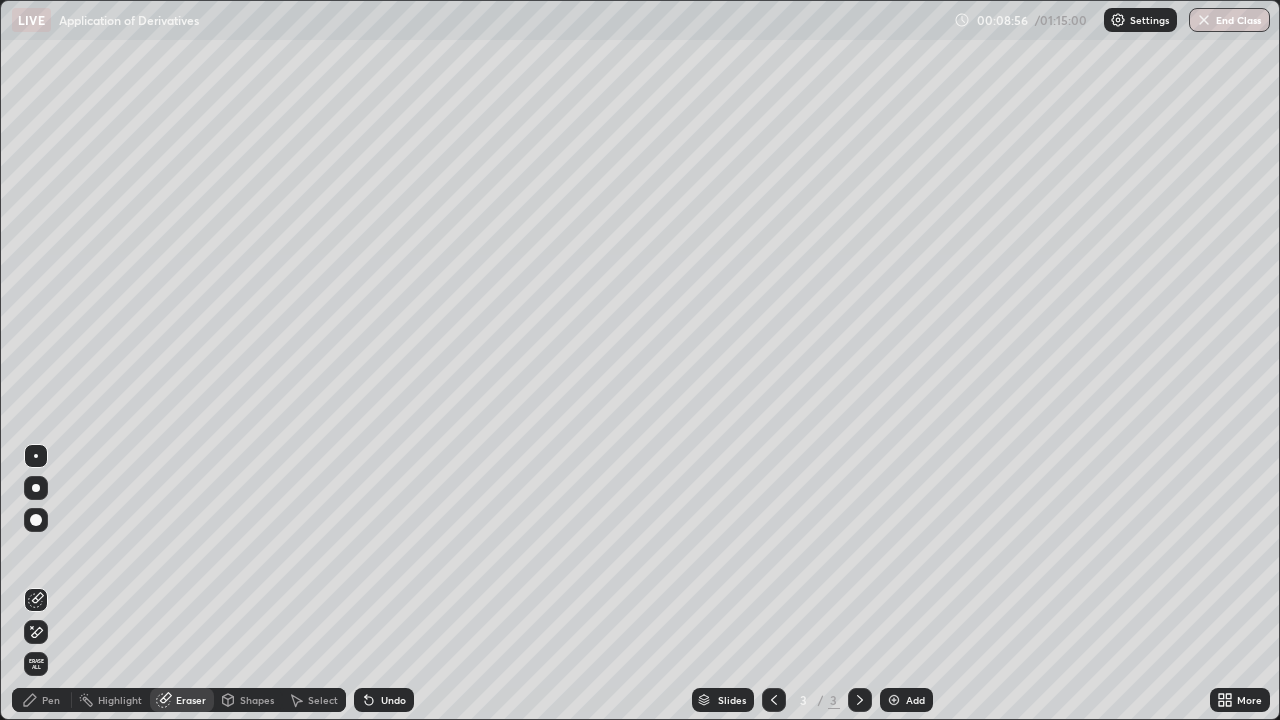 click on "Pen" at bounding box center (51, 700) 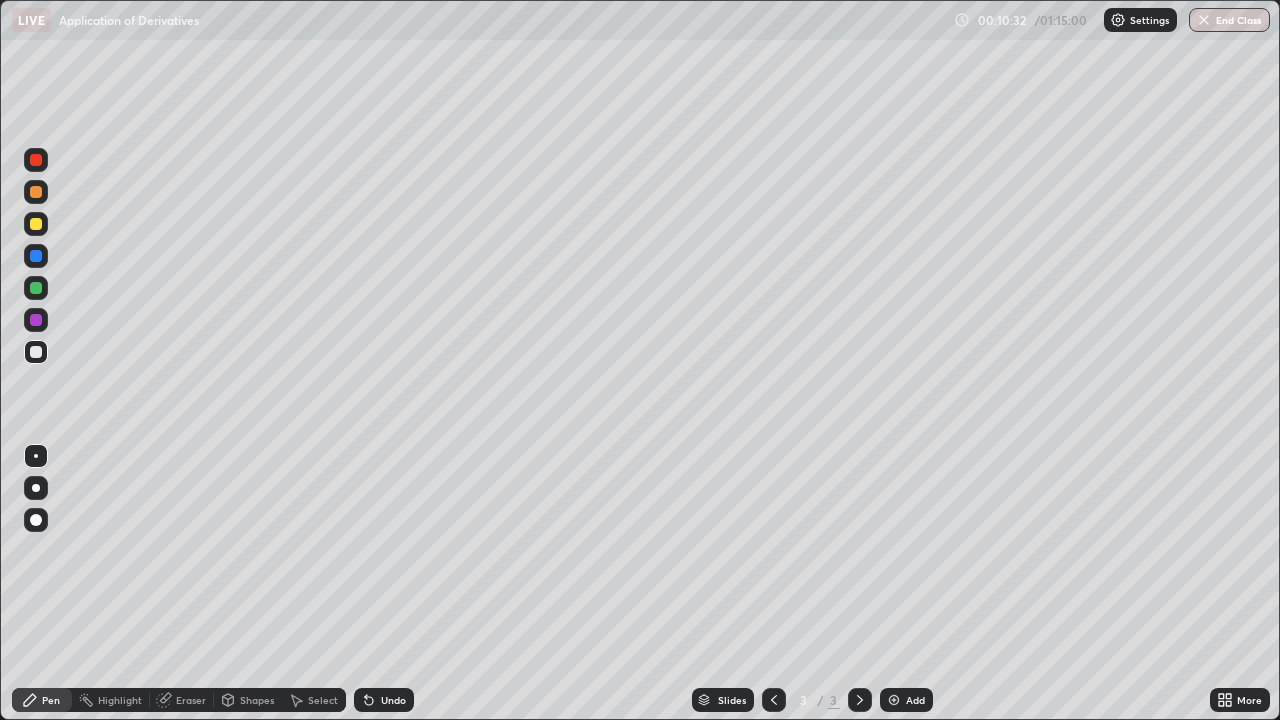 click at bounding box center [894, 700] 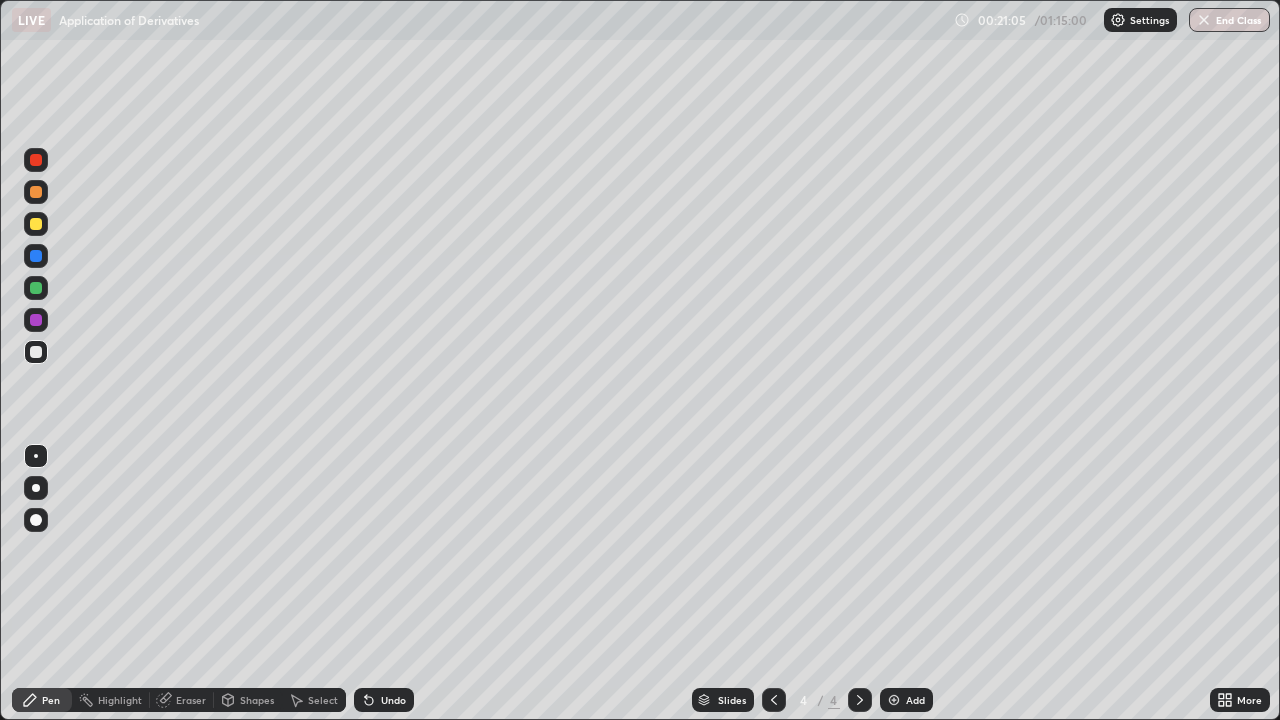 click at bounding box center [894, 700] 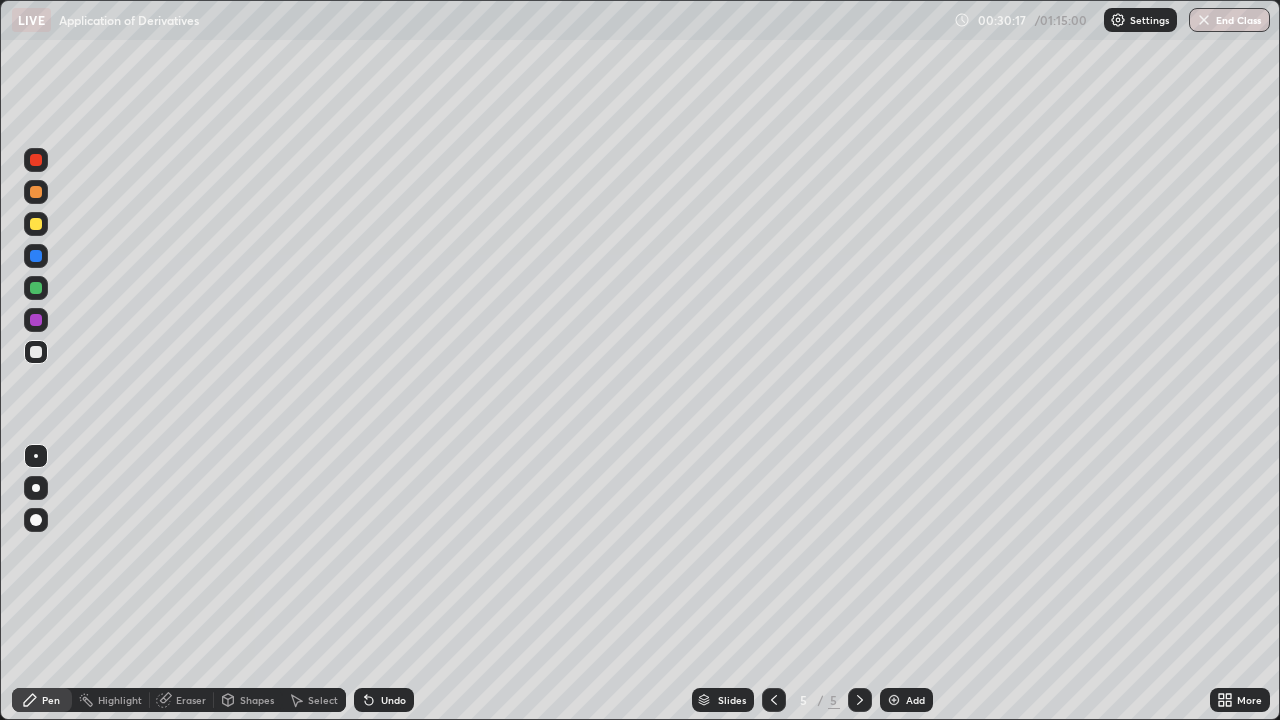 click at bounding box center (894, 700) 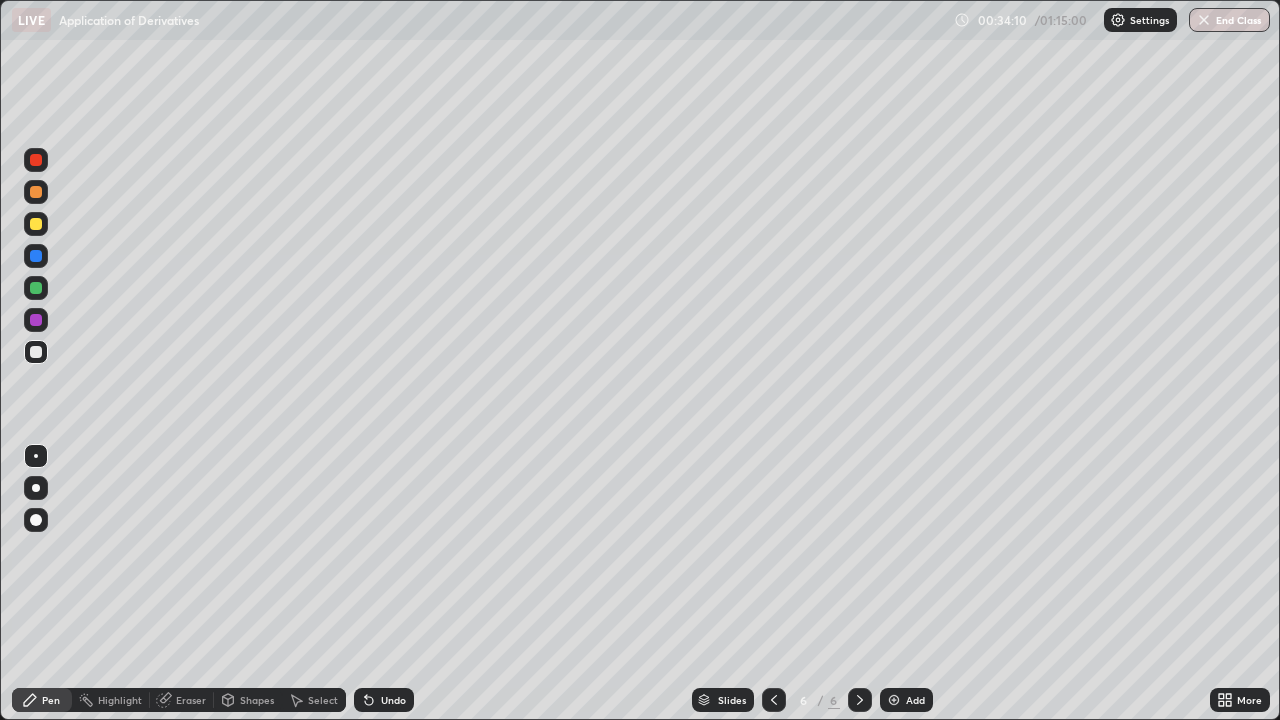 click on "Eraser" at bounding box center (191, 700) 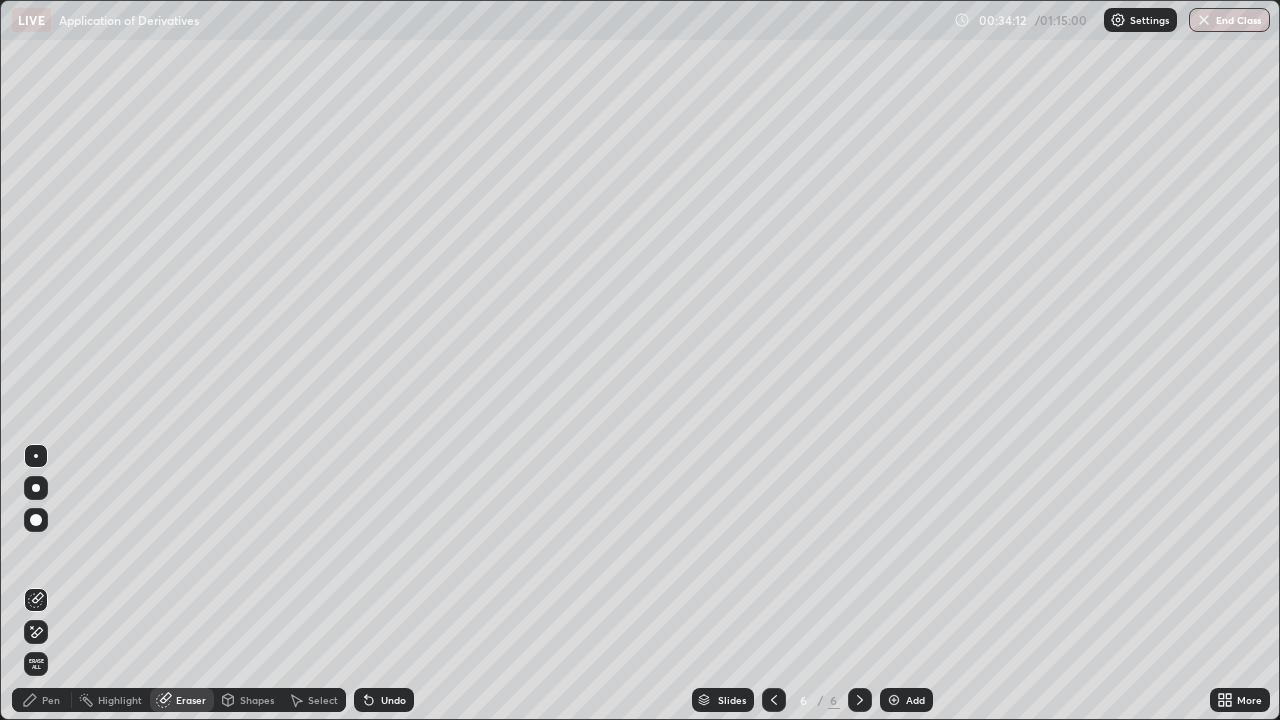 click on "Pen" at bounding box center (51, 700) 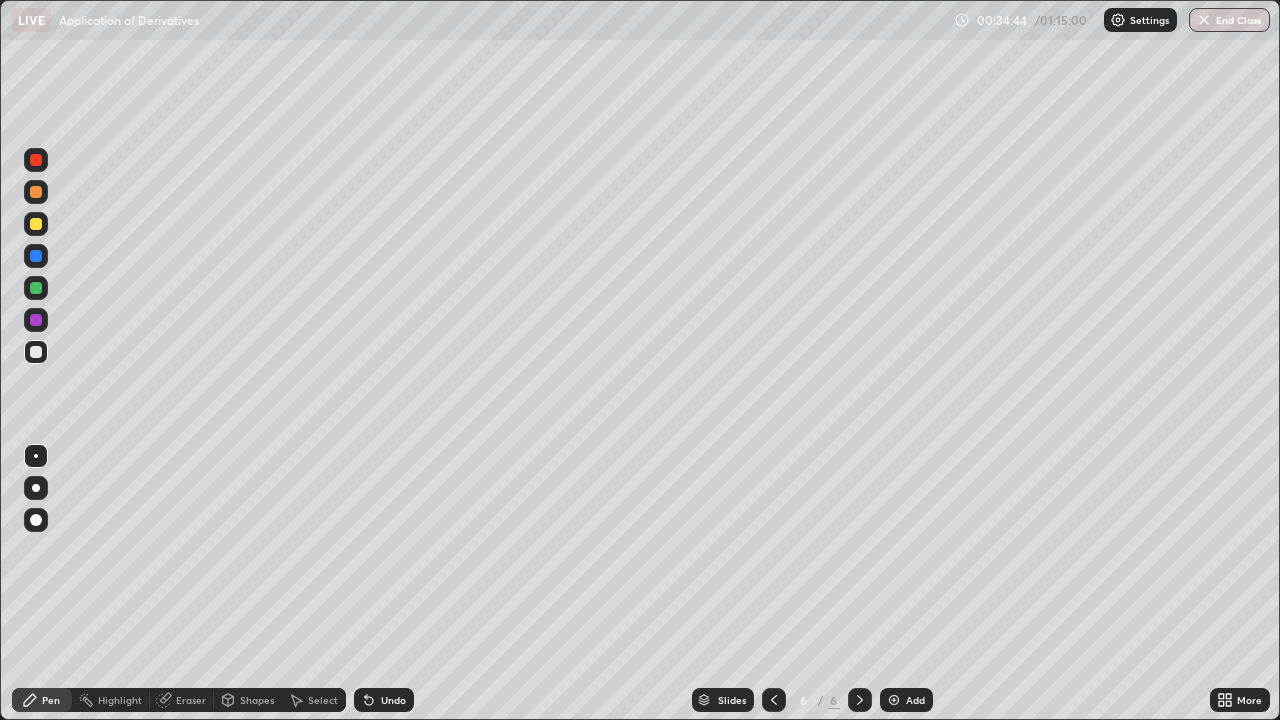 click on "Eraser" at bounding box center (191, 700) 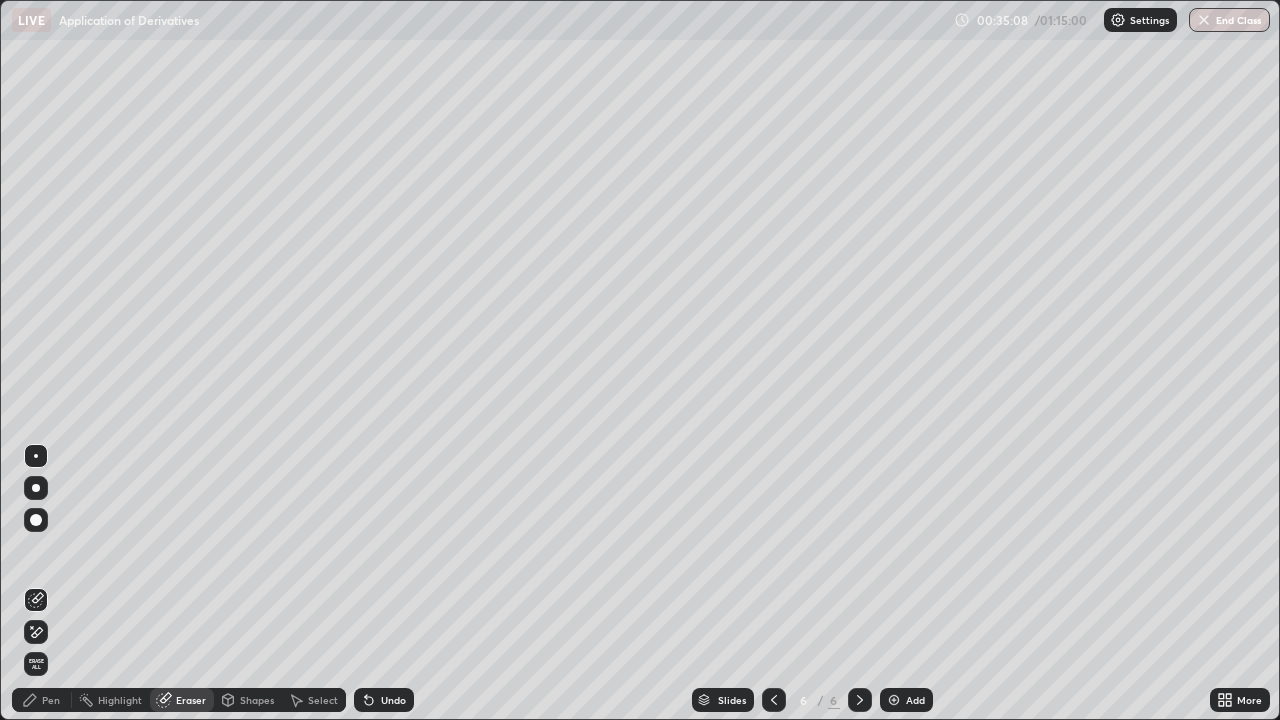 click on "Pen" at bounding box center (51, 700) 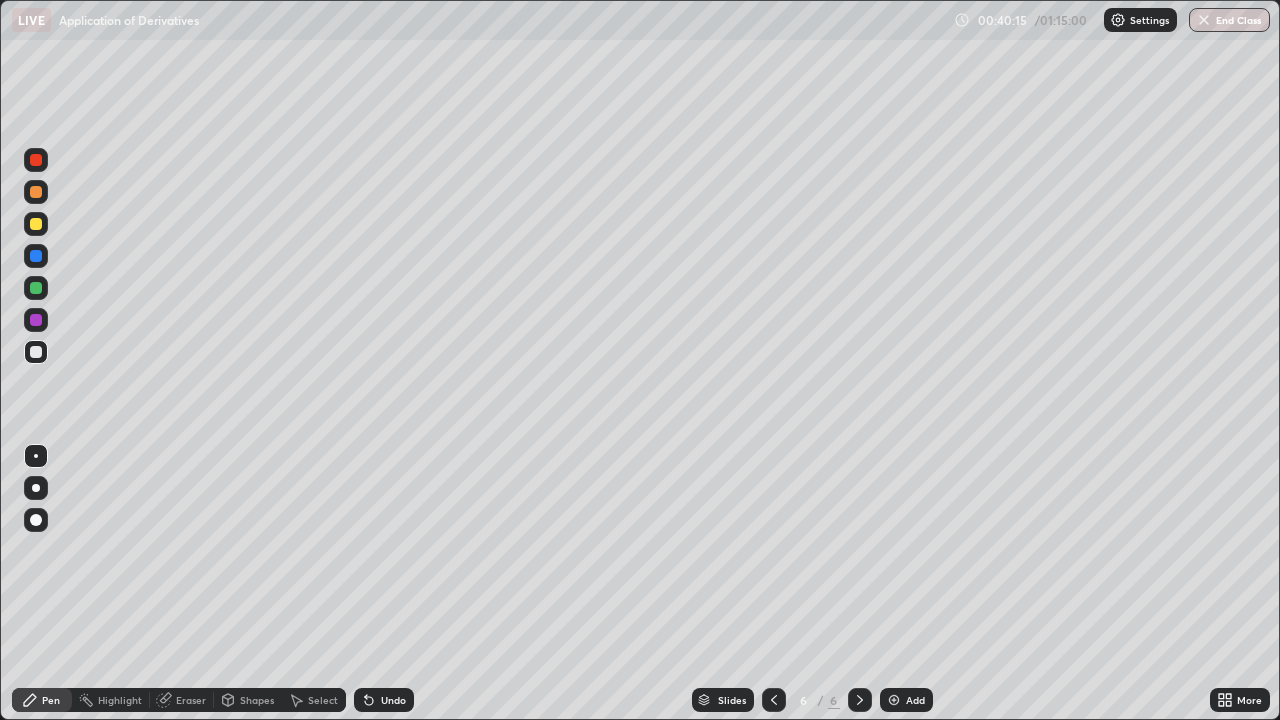 click at bounding box center [894, 700] 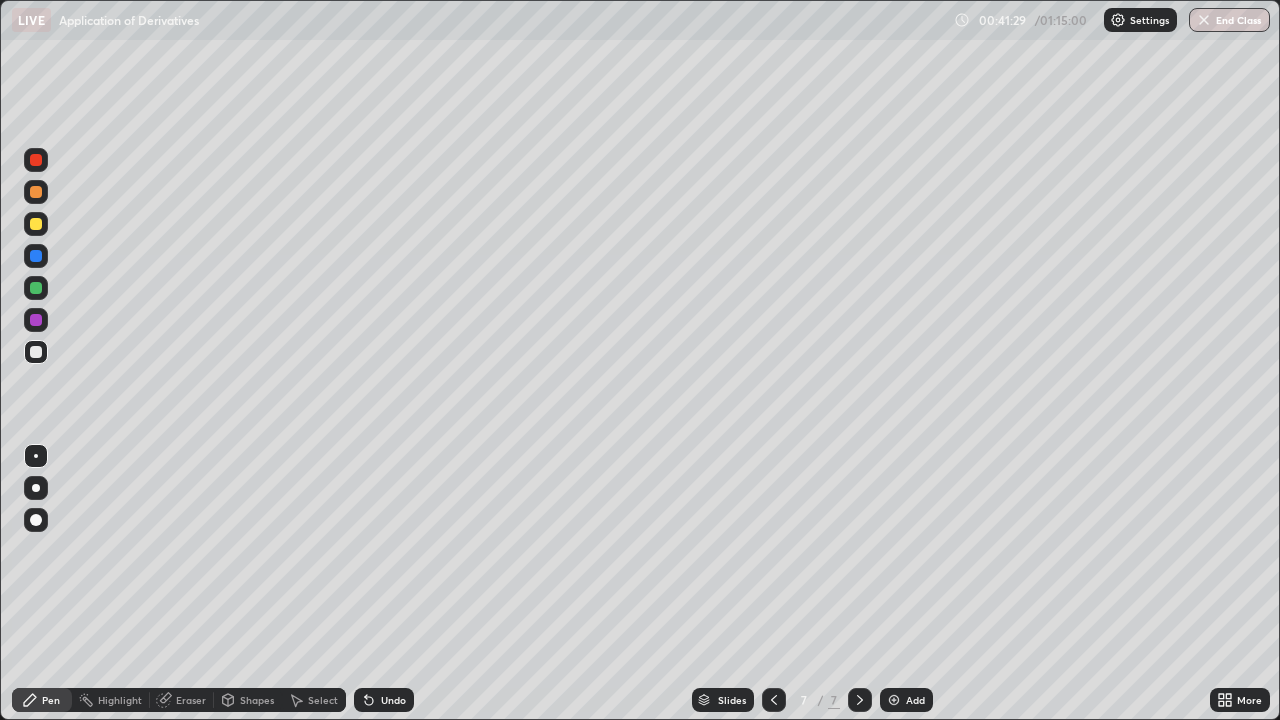 click on "Eraser" at bounding box center [191, 700] 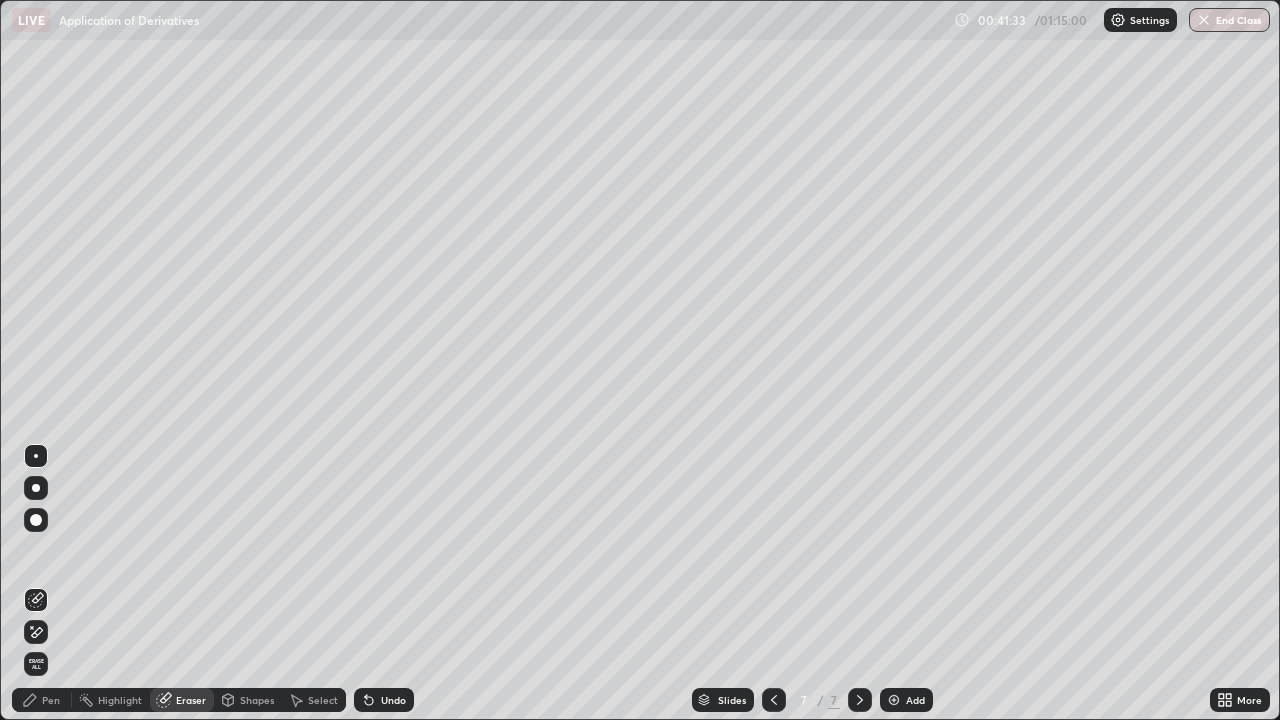 click on "Pen" at bounding box center (51, 700) 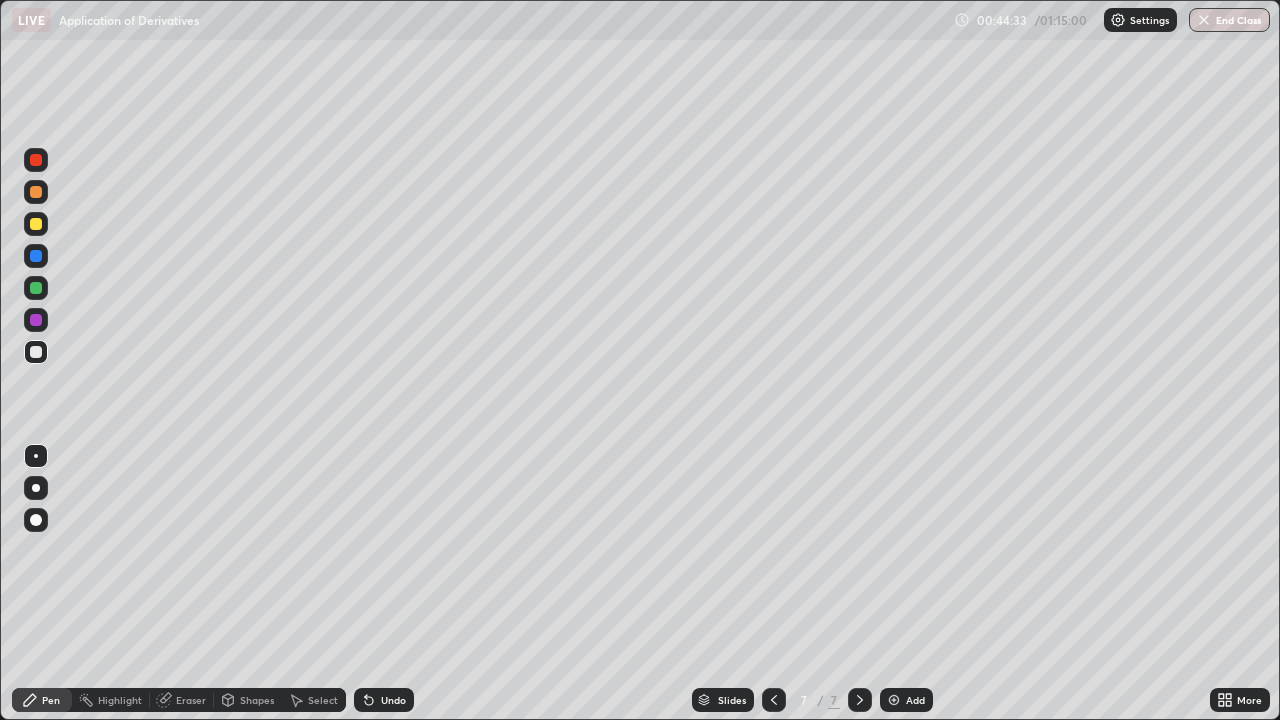 click at bounding box center [894, 700] 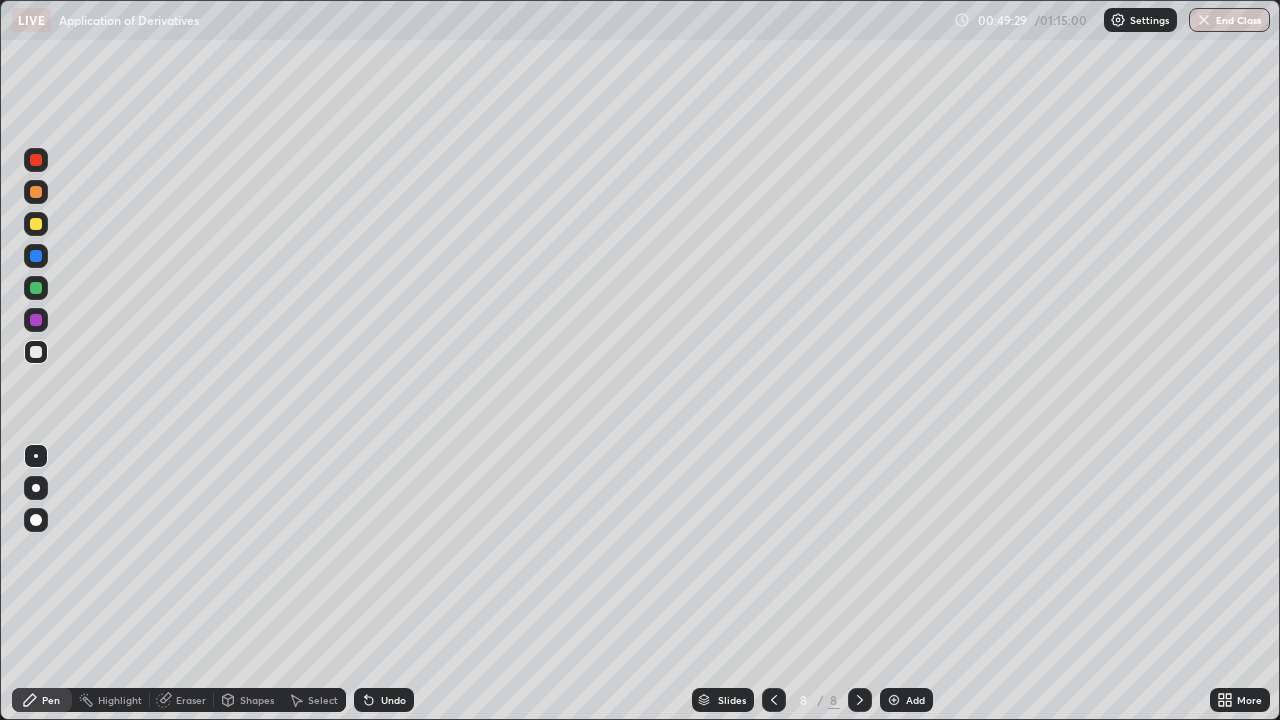 click on "Eraser" at bounding box center [191, 700] 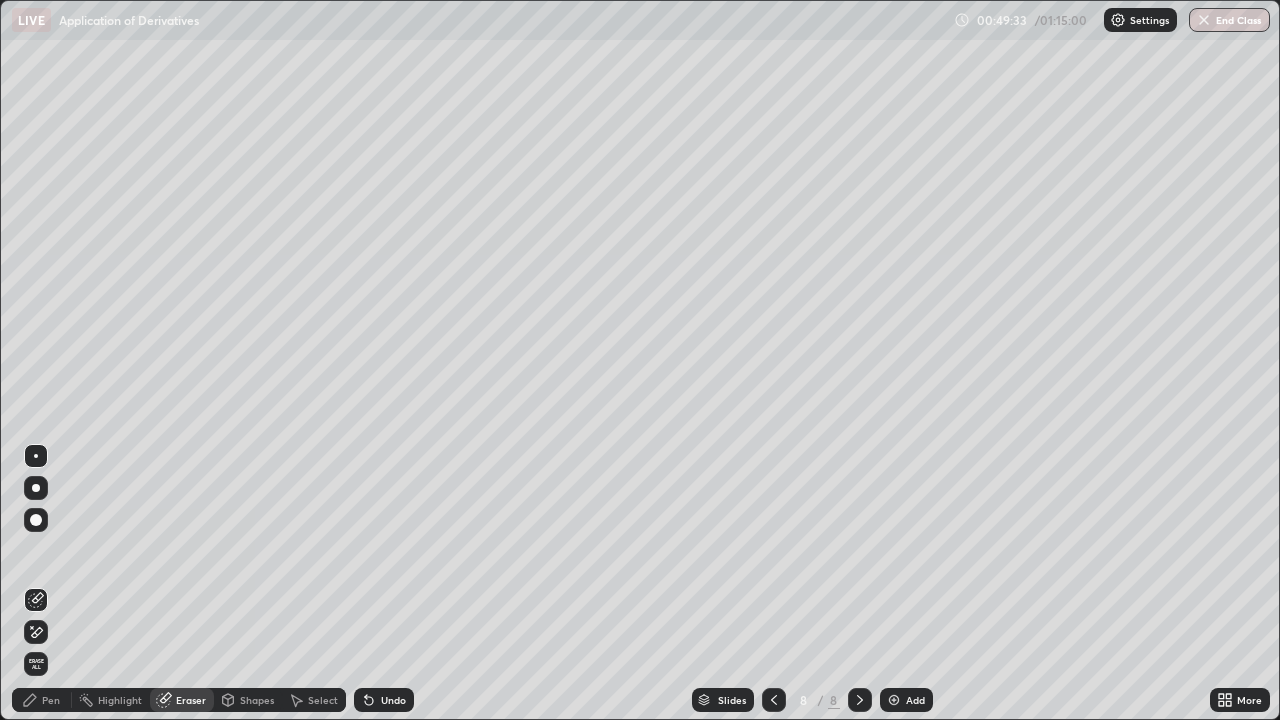 click on "Pen" at bounding box center (51, 700) 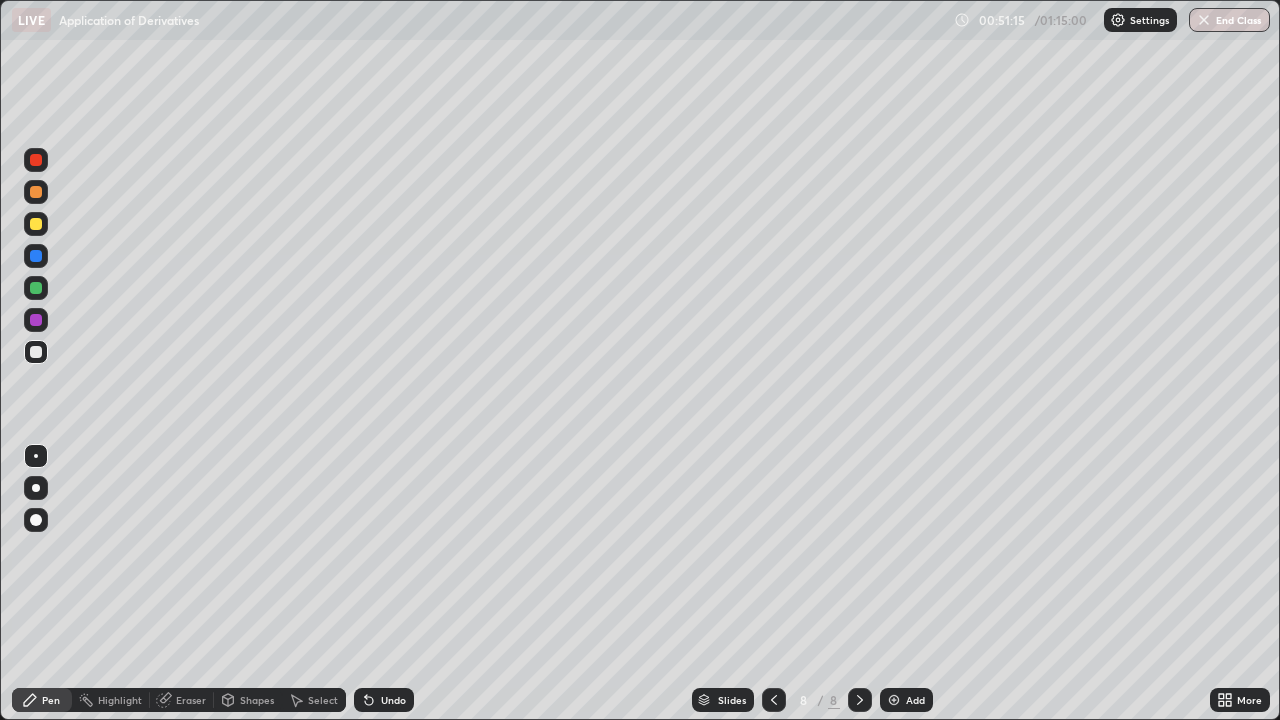click at bounding box center [894, 700] 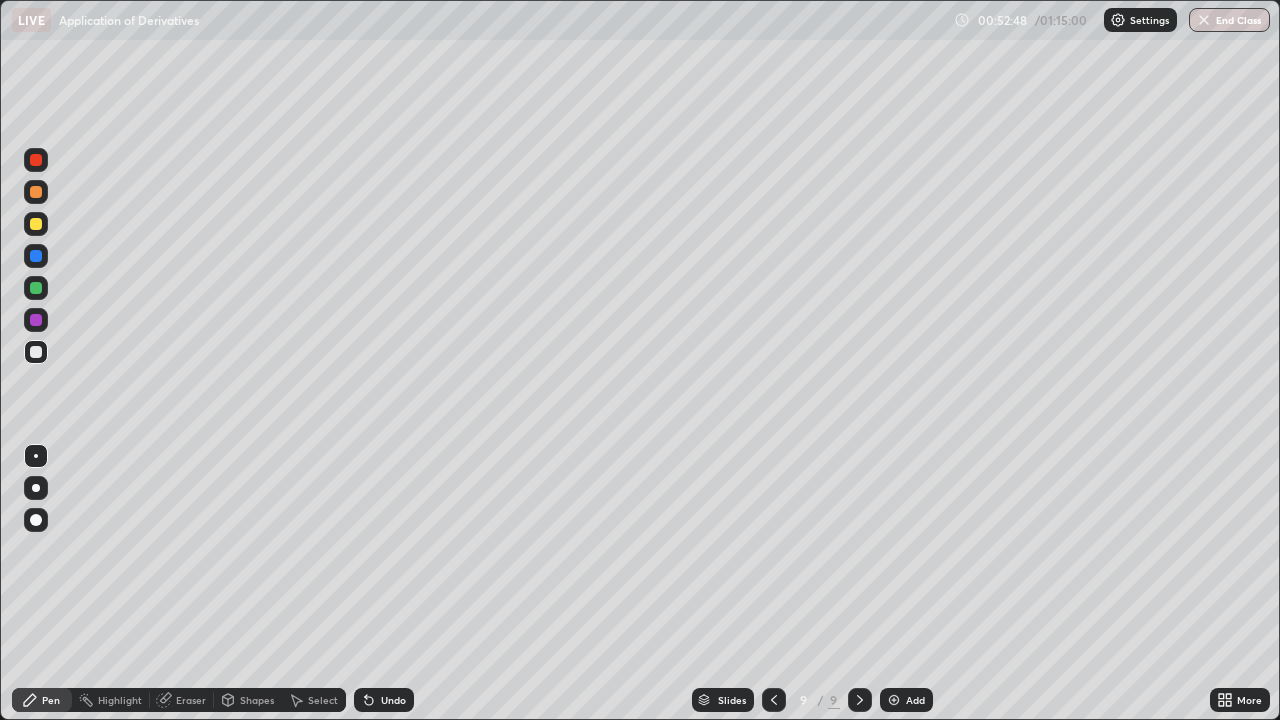 click 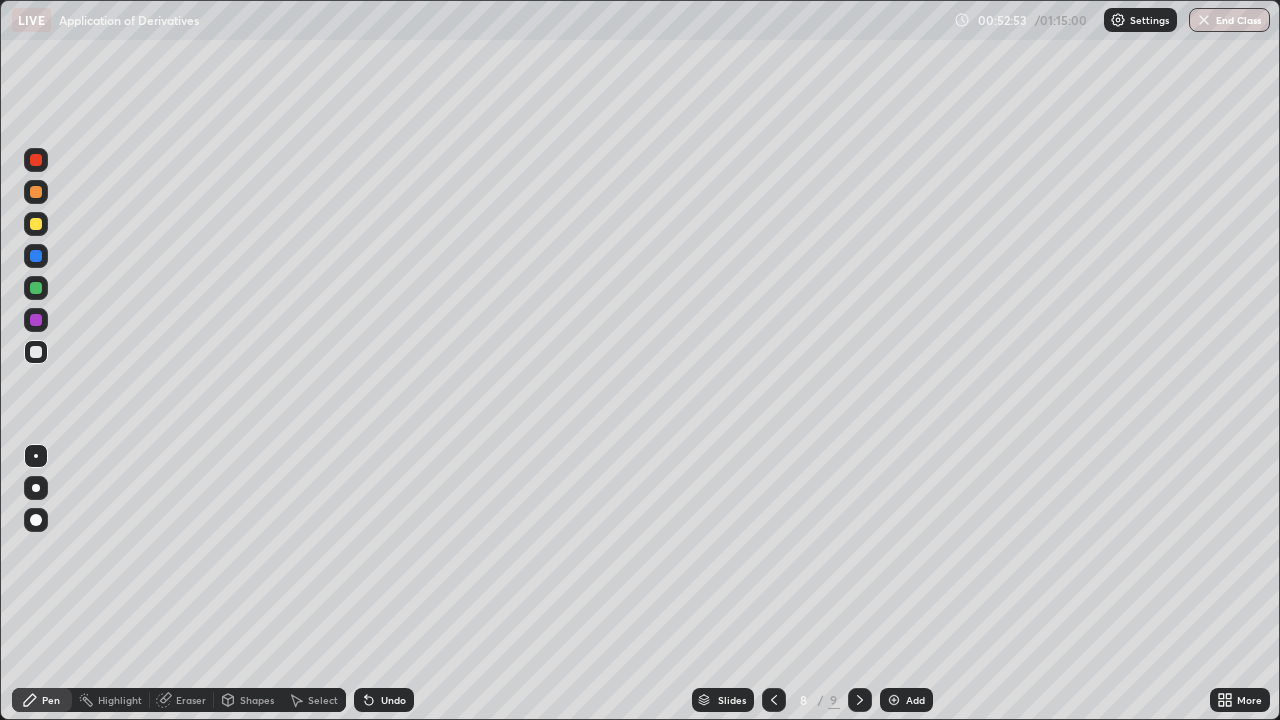 click 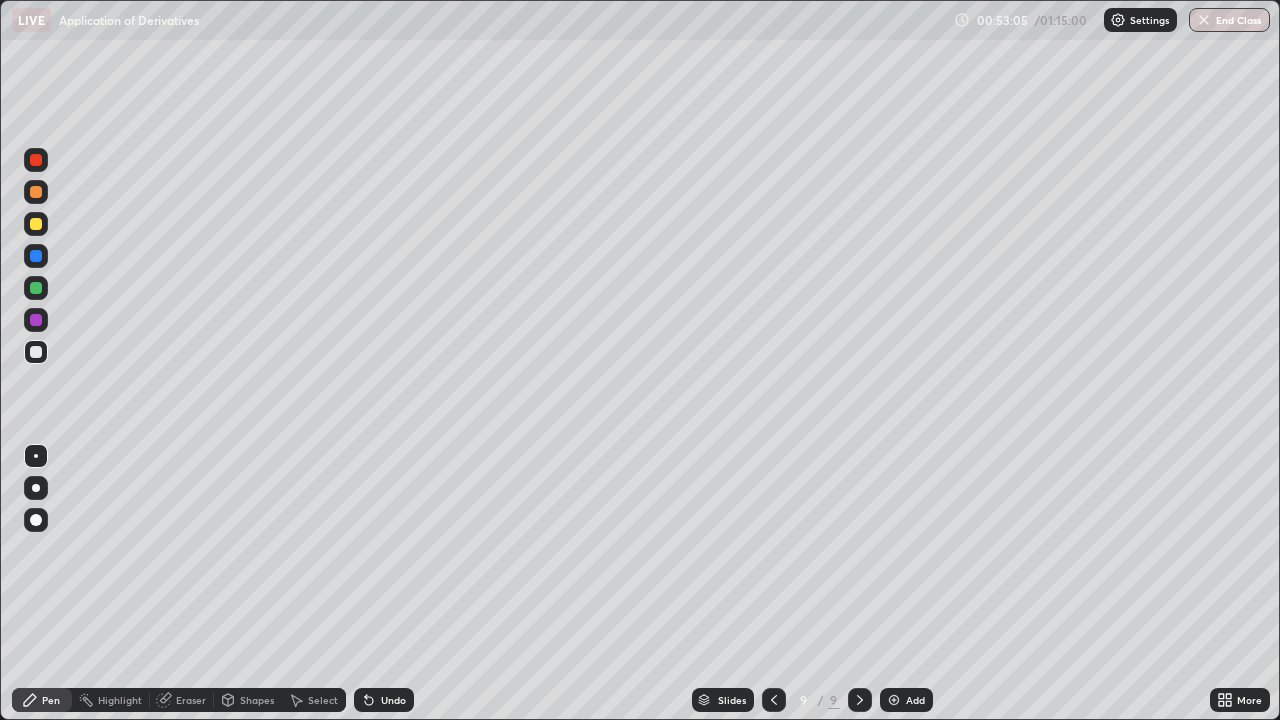 click 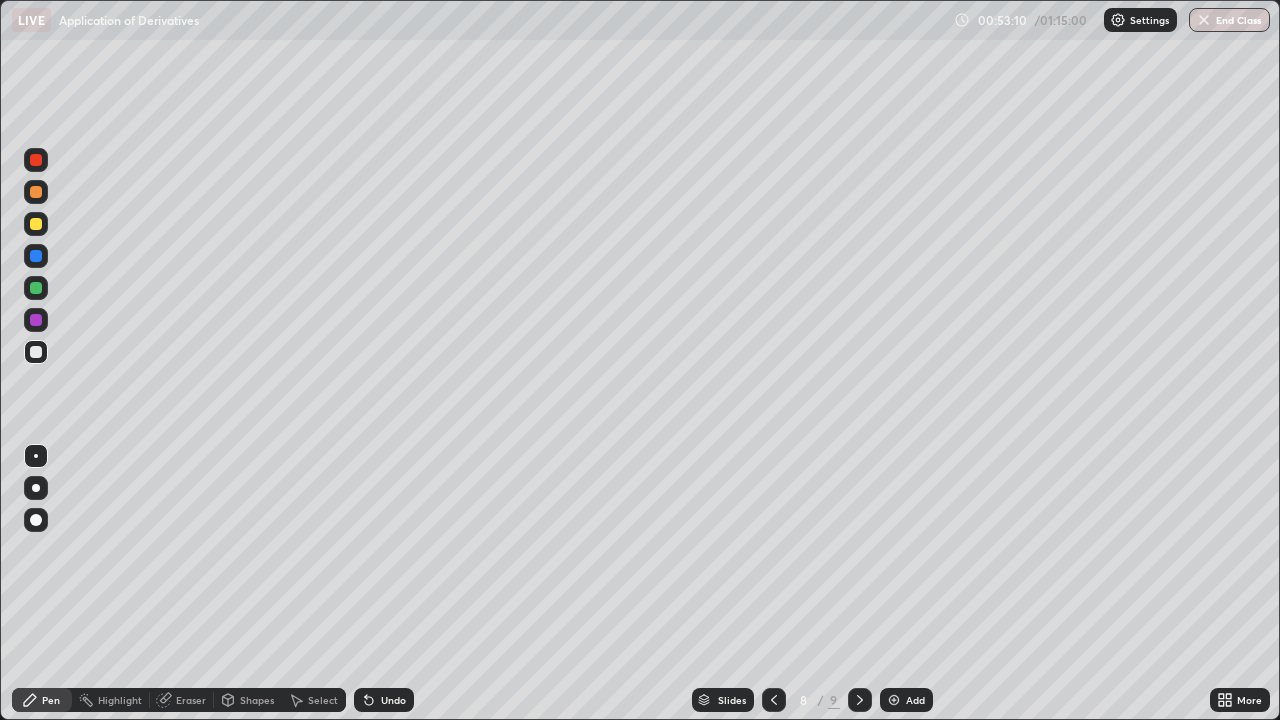 click 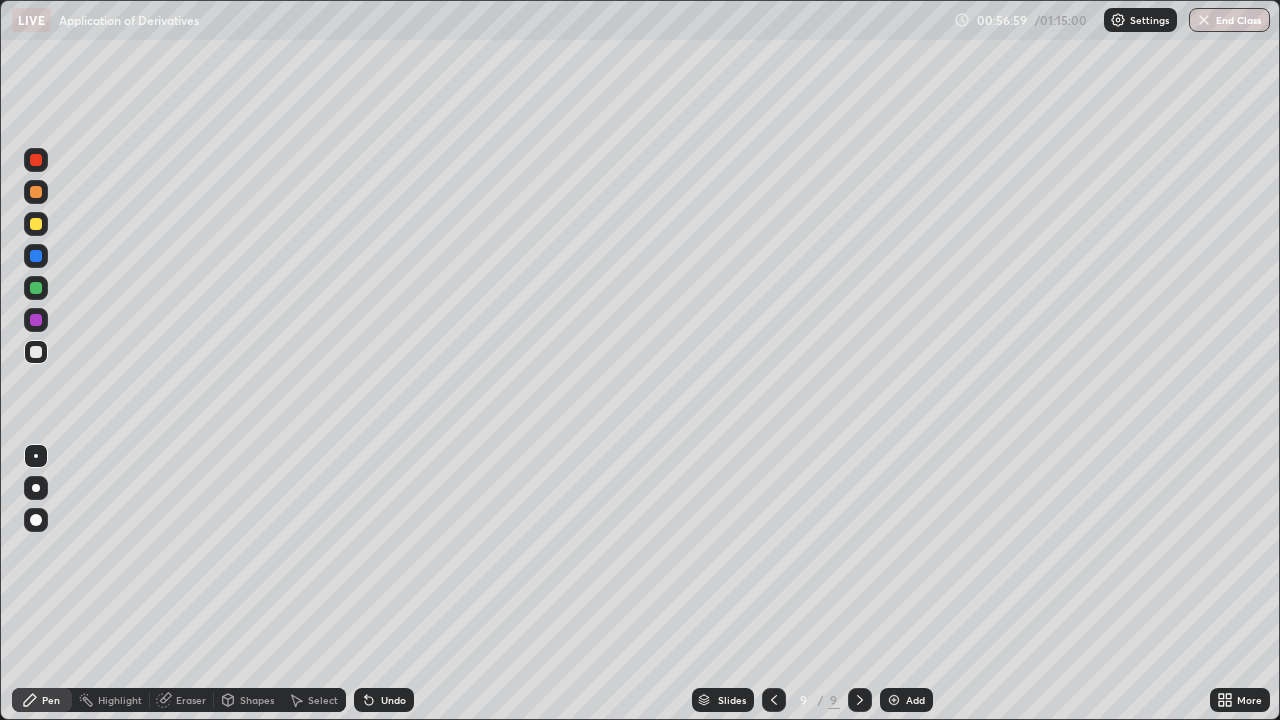 click on "Add" at bounding box center (906, 700) 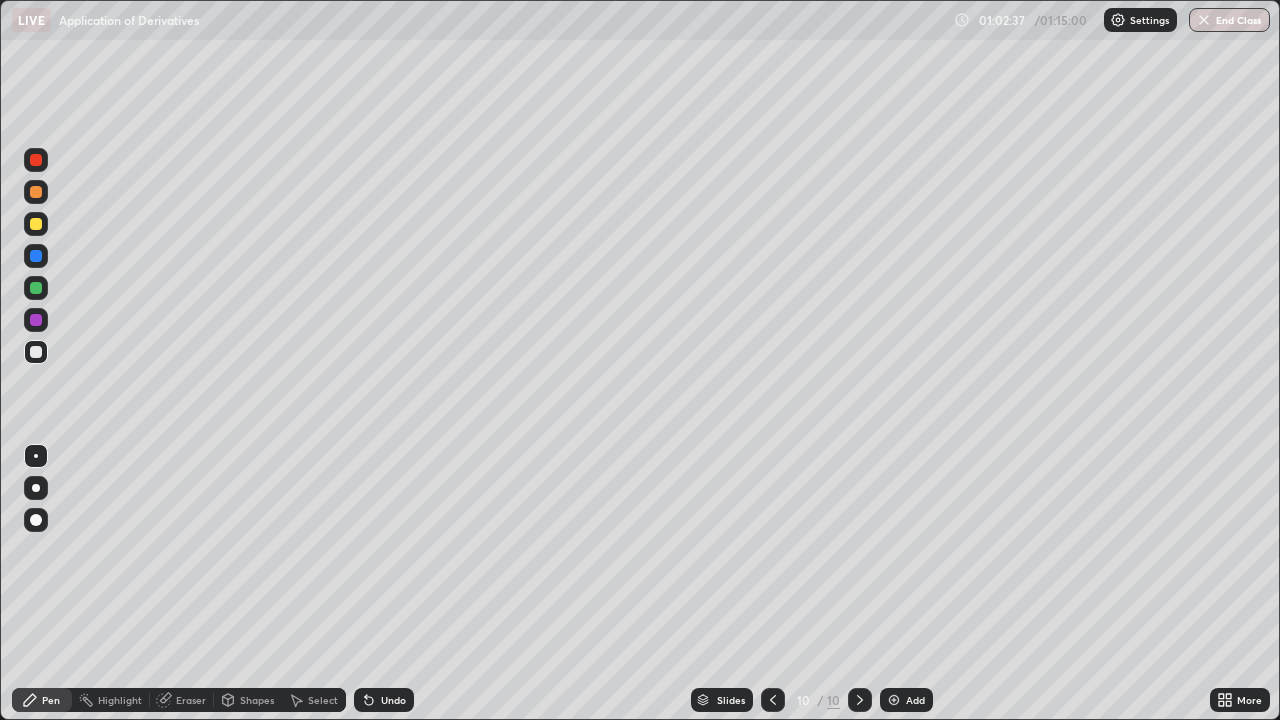 click at bounding box center (894, 700) 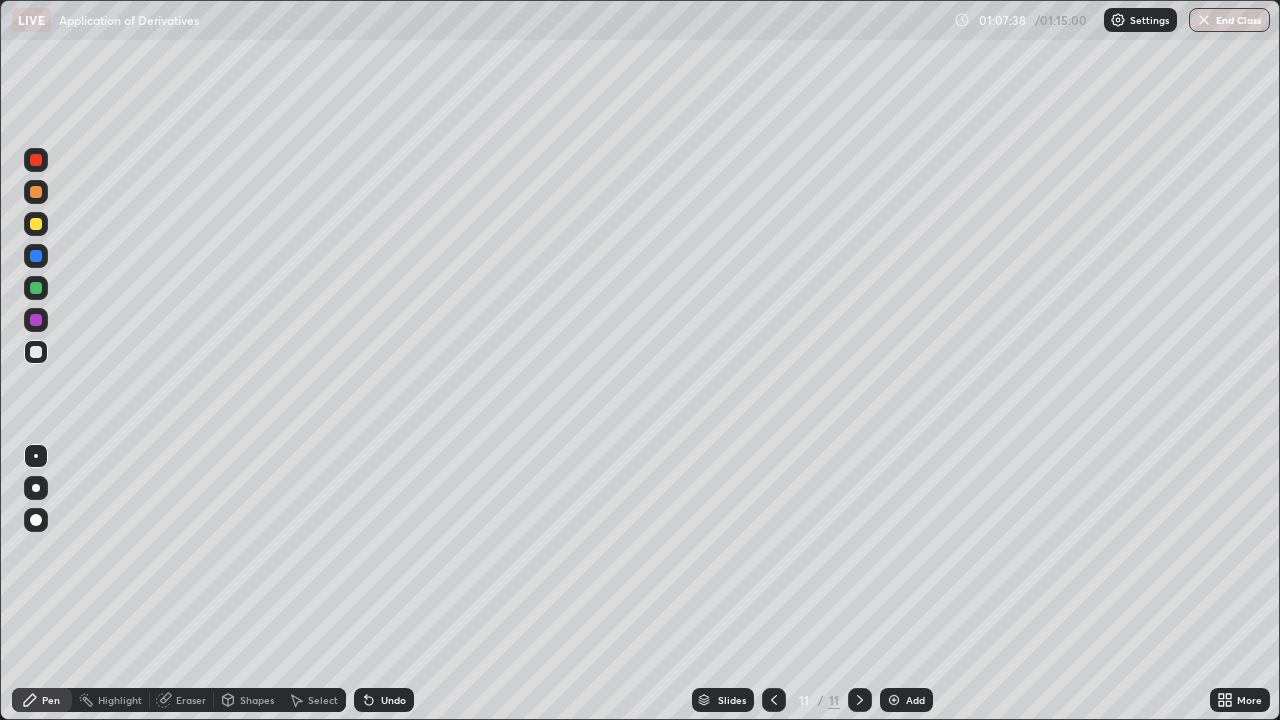click at bounding box center (1204, 20) 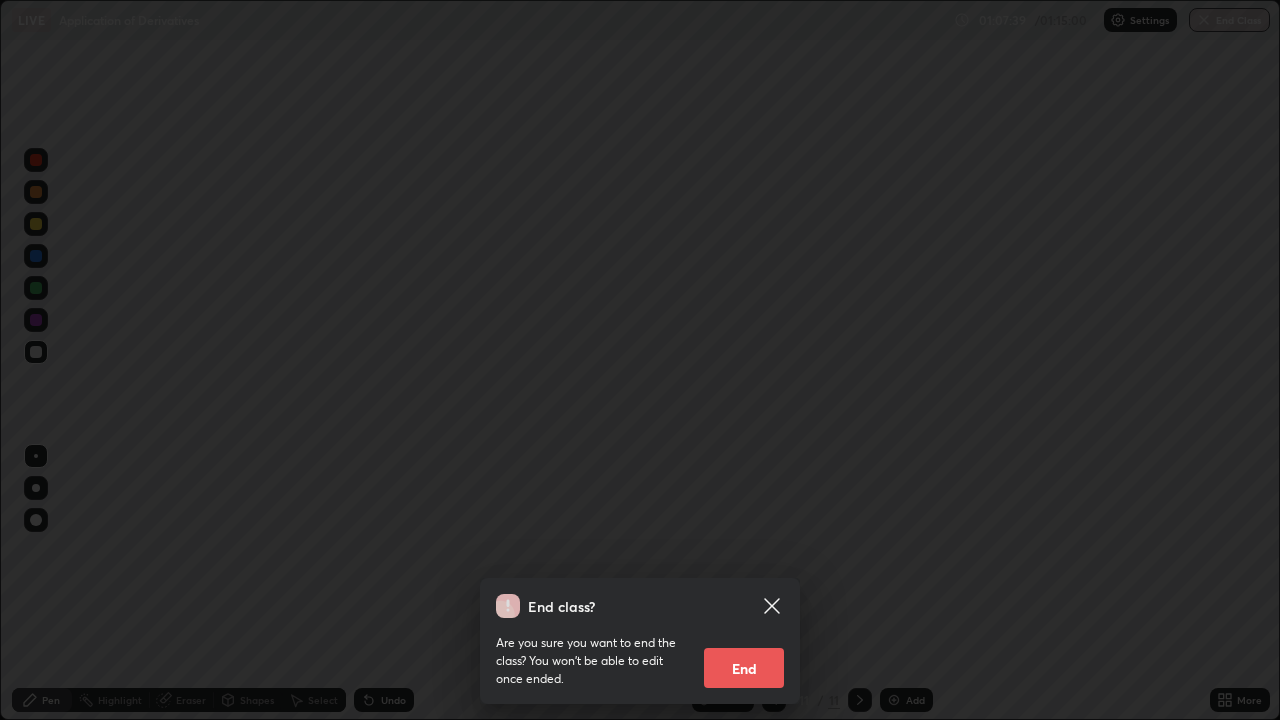 click on "End" at bounding box center [744, 668] 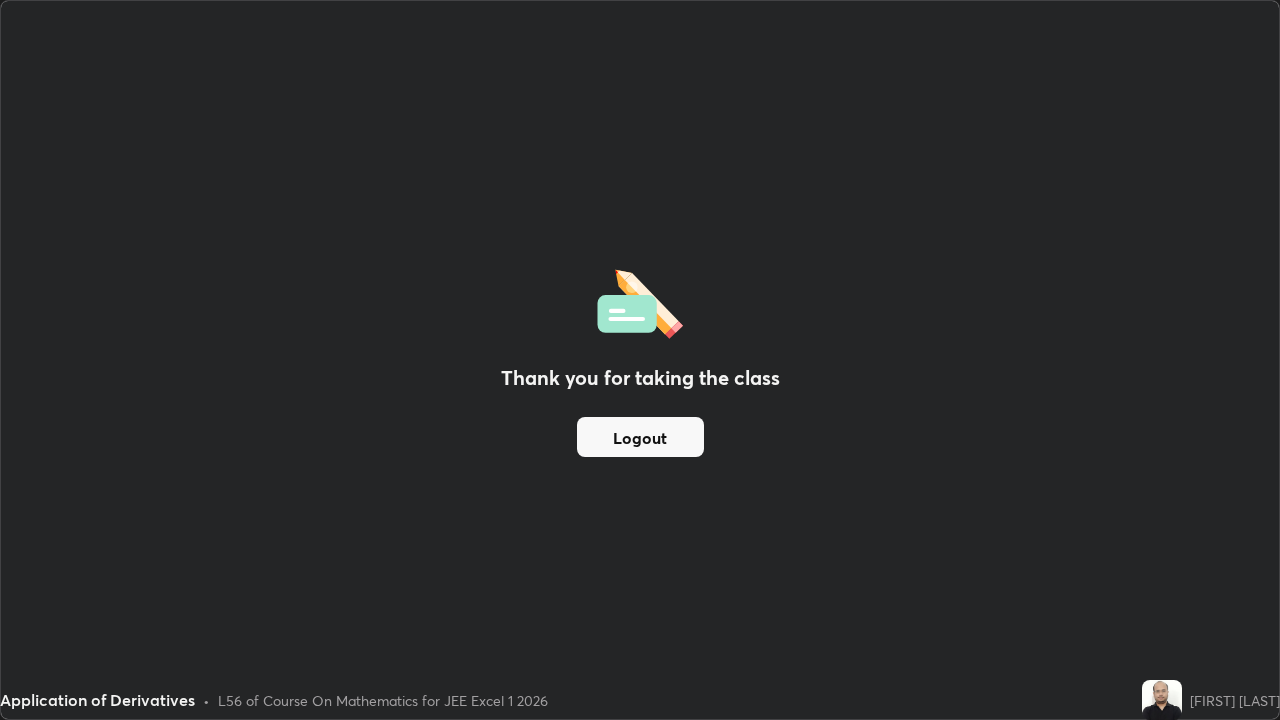 click on "Logout" at bounding box center [640, 437] 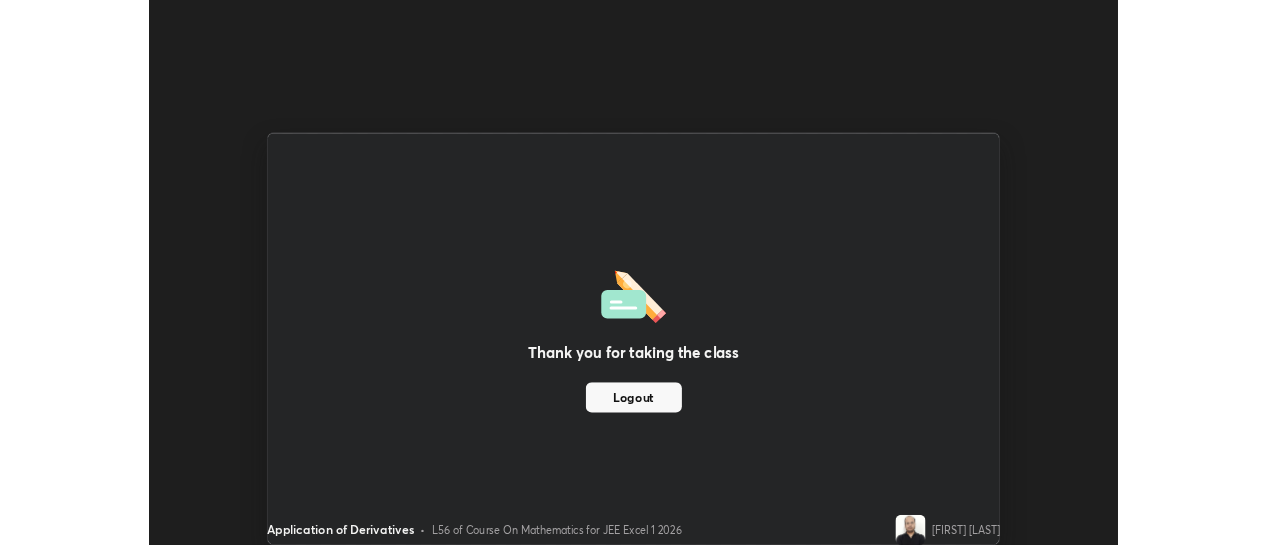 scroll, scrollTop: 545, scrollLeft: 1266, axis: both 